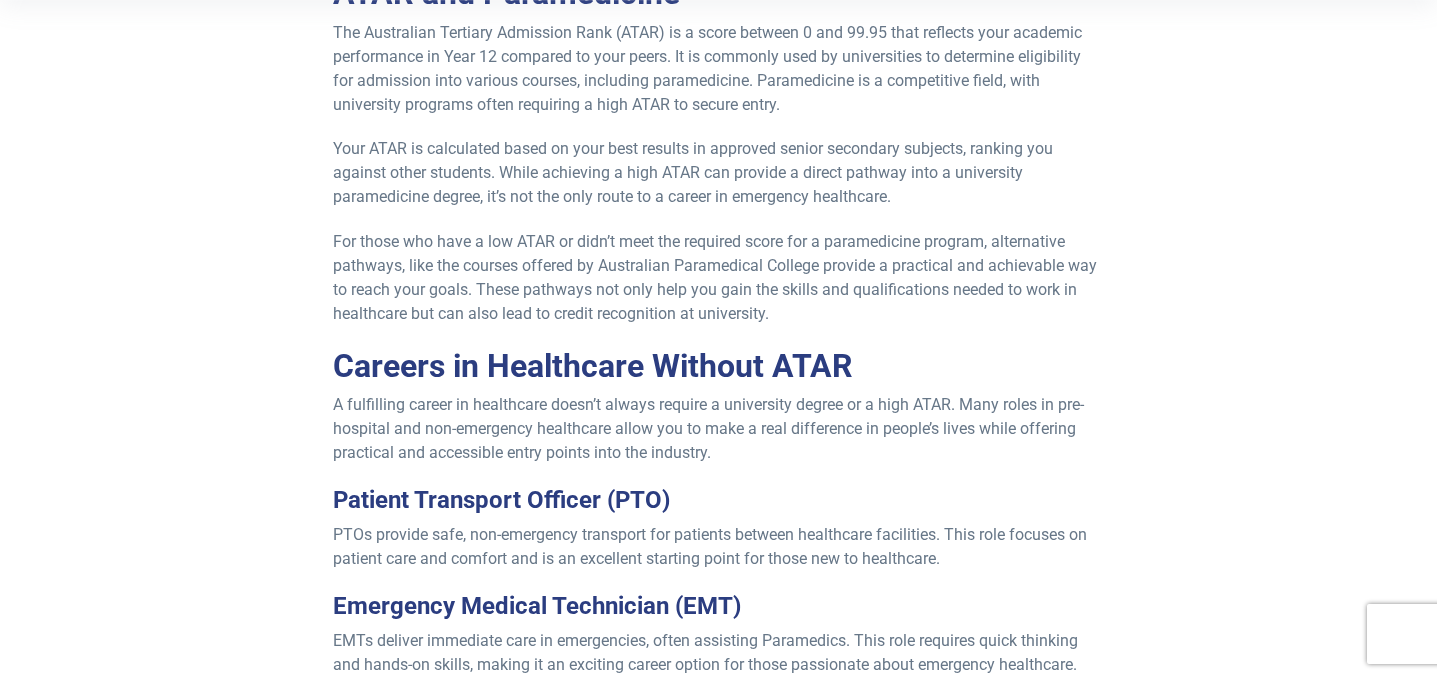 scroll, scrollTop: 652, scrollLeft: 0, axis: vertical 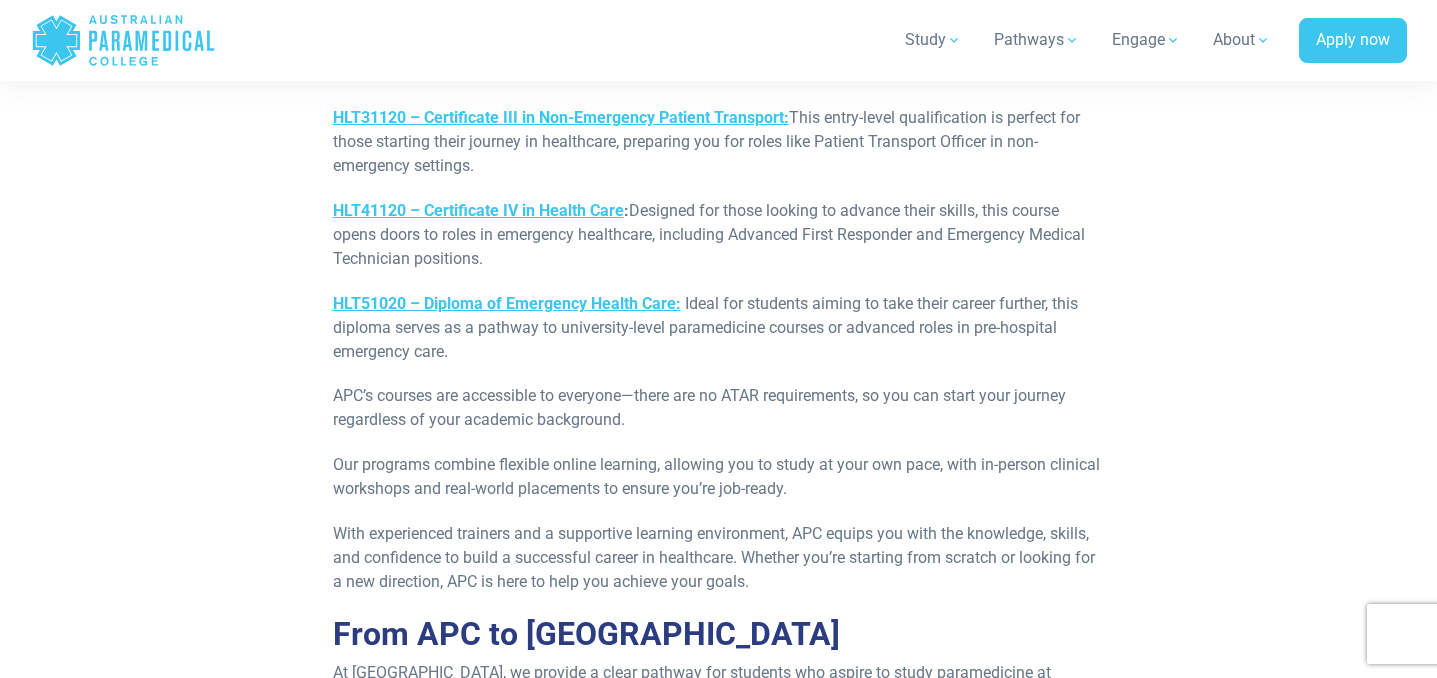 click on "HLT41120 – Certificate IV in Health Care :  Designed for those looking to advance their skills, this course opens doors to roles in emergency healthcare, including Advanced First Responder and Emergency Medical Technician positions." at bounding box center [719, 235] 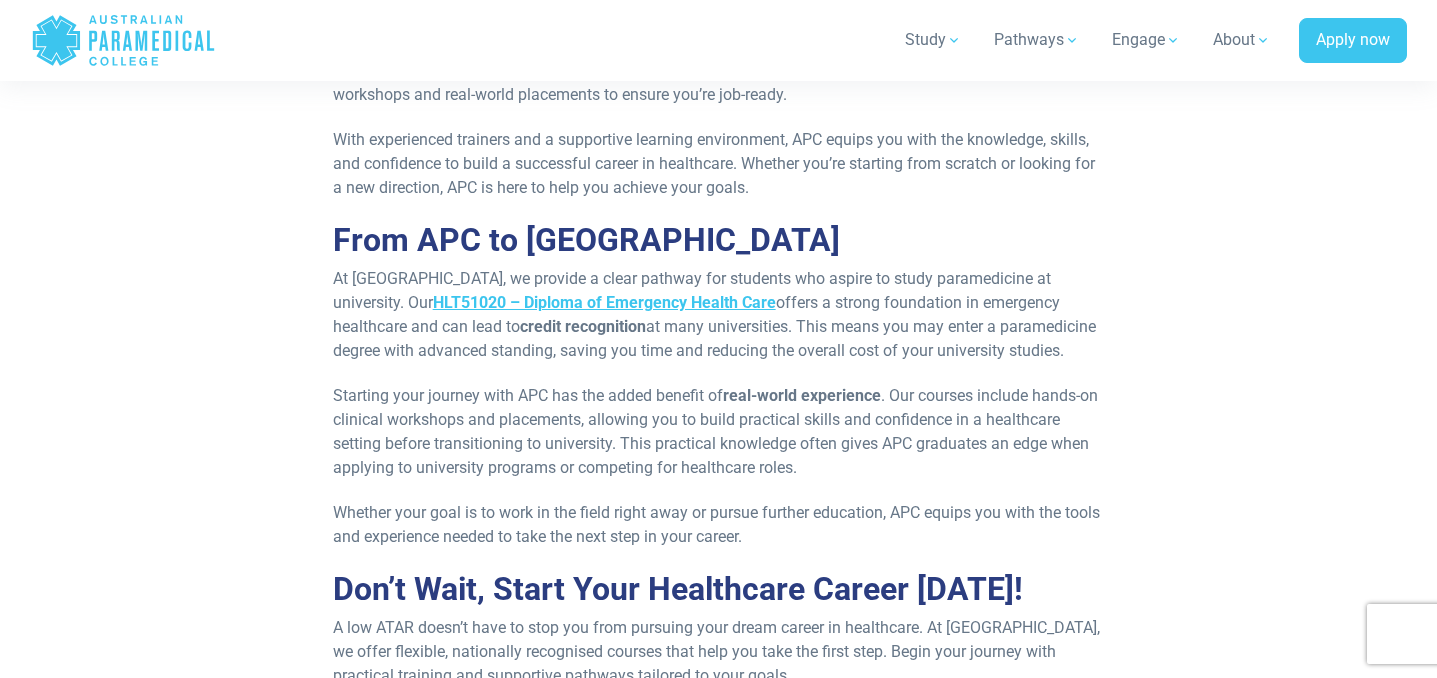 scroll, scrollTop: 1997, scrollLeft: 0, axis: vertical 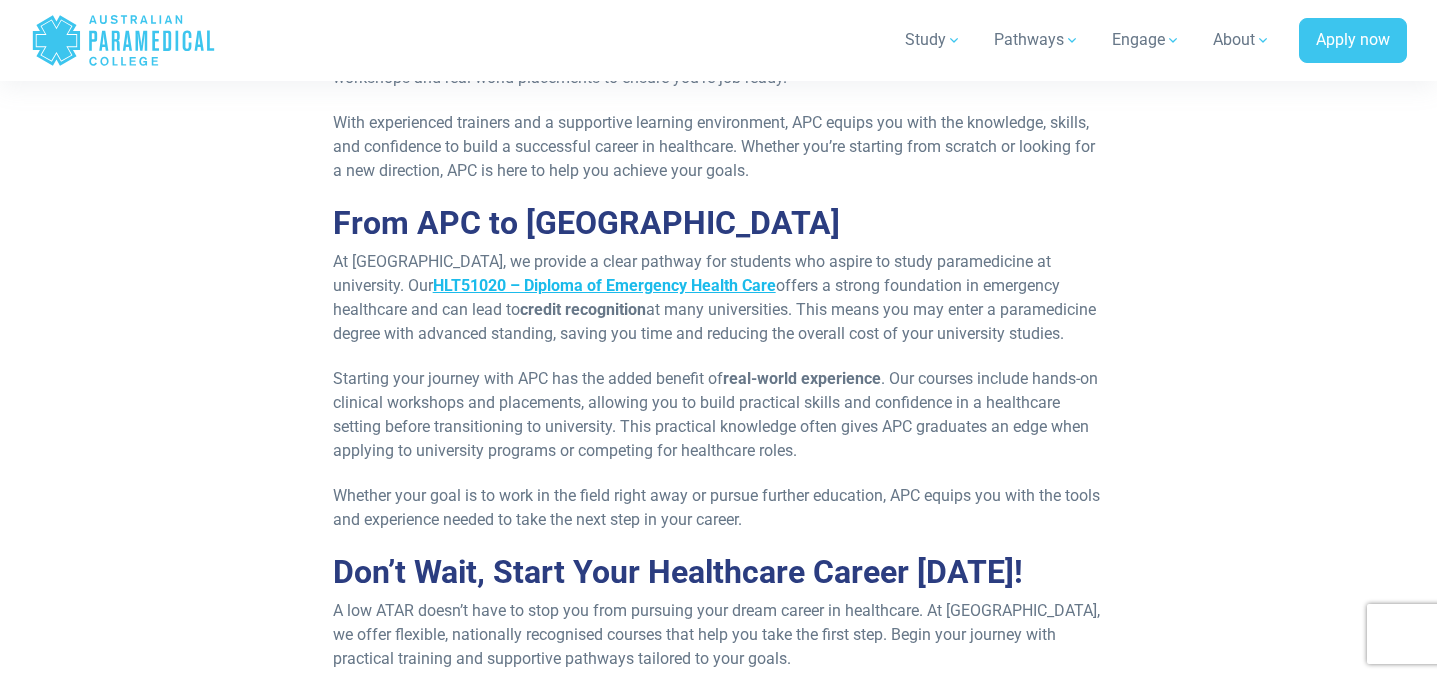 click on "HLT51020 – Diploma of Emergency Health Care" at bounding box center (604, 285) 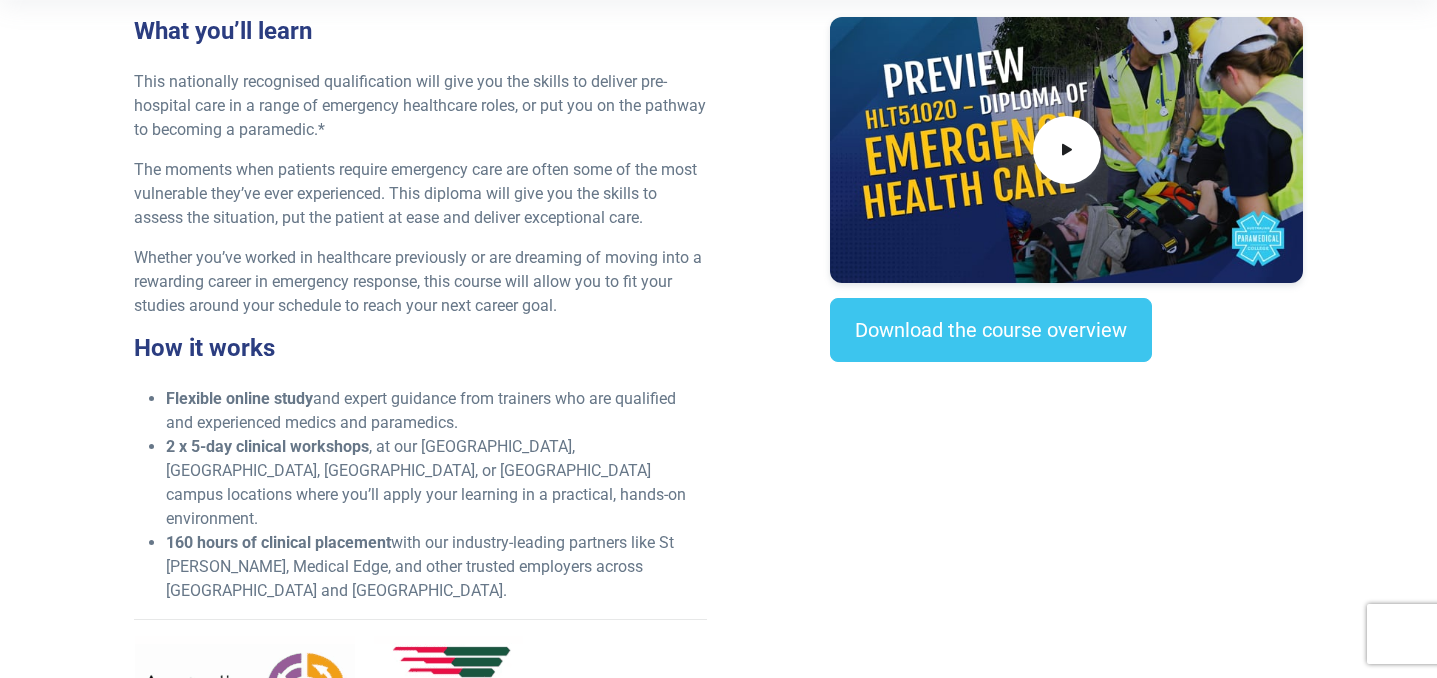 scroll, scrollTop: 0, scrollLeft: 0, axis: both 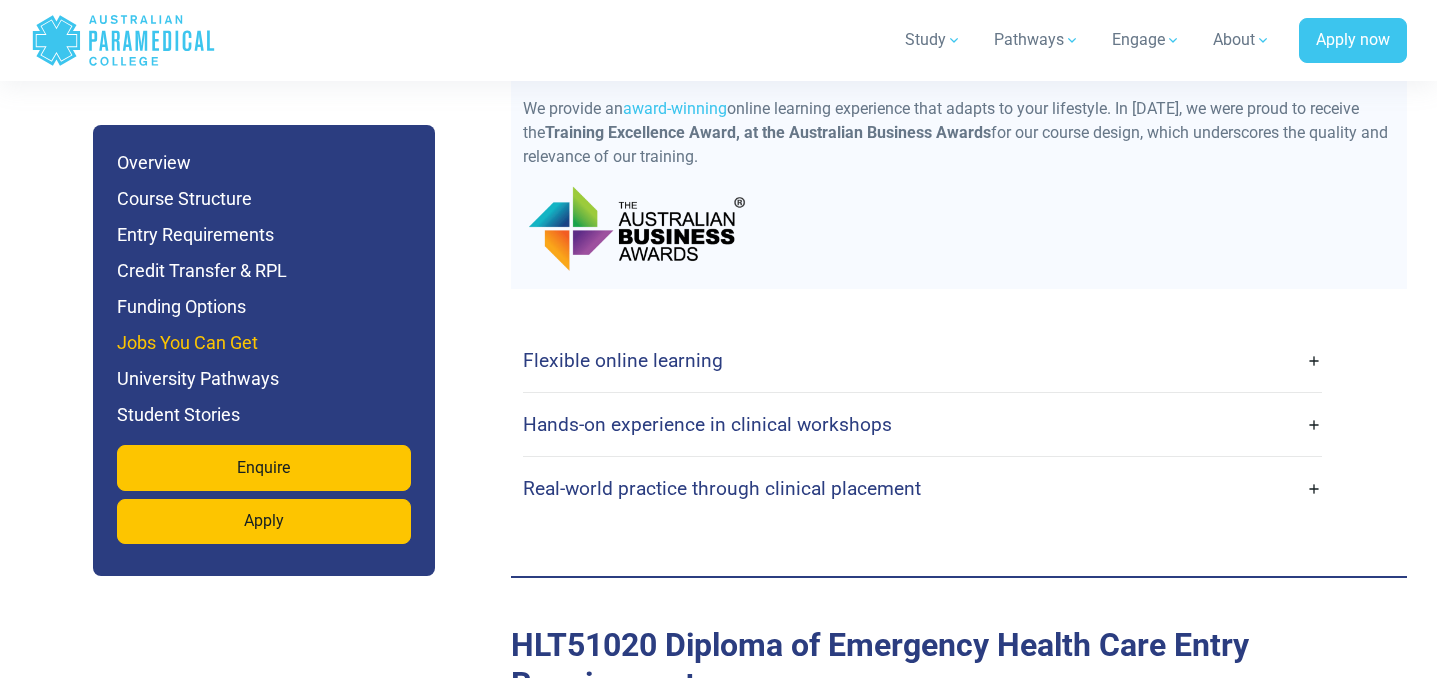 click on "Jobs You Can Get" at bounding box center [264, 343] 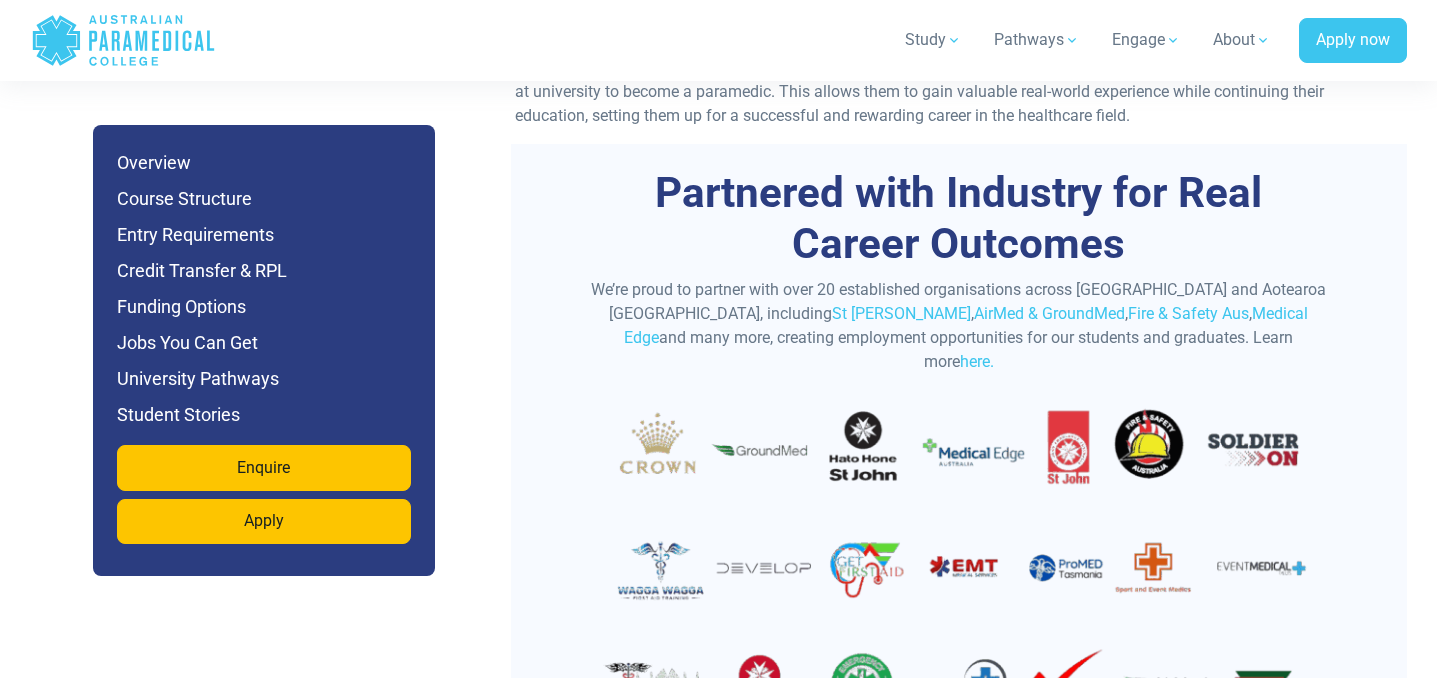 scroll, scrollTop: 7063, scrollLeft: 0, axis: vertical 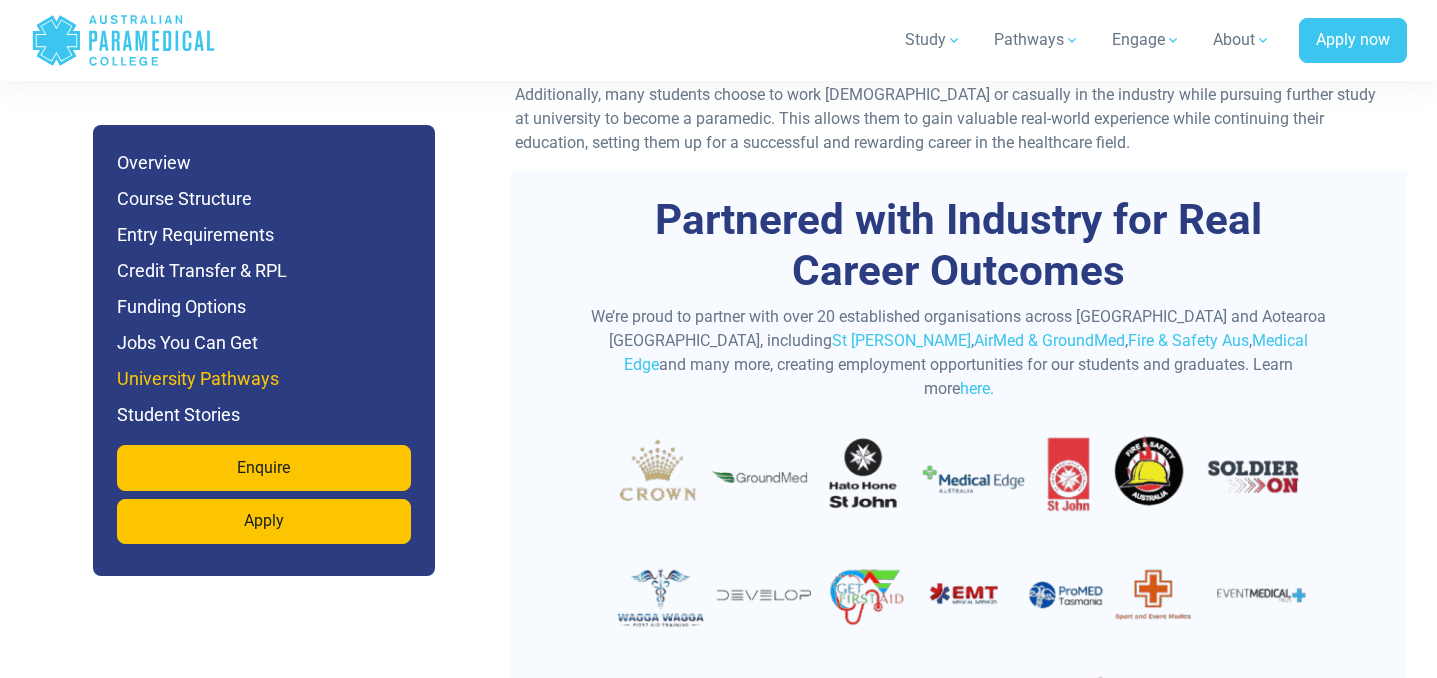 click on "University Pathways" at bounding box center [264, 379] 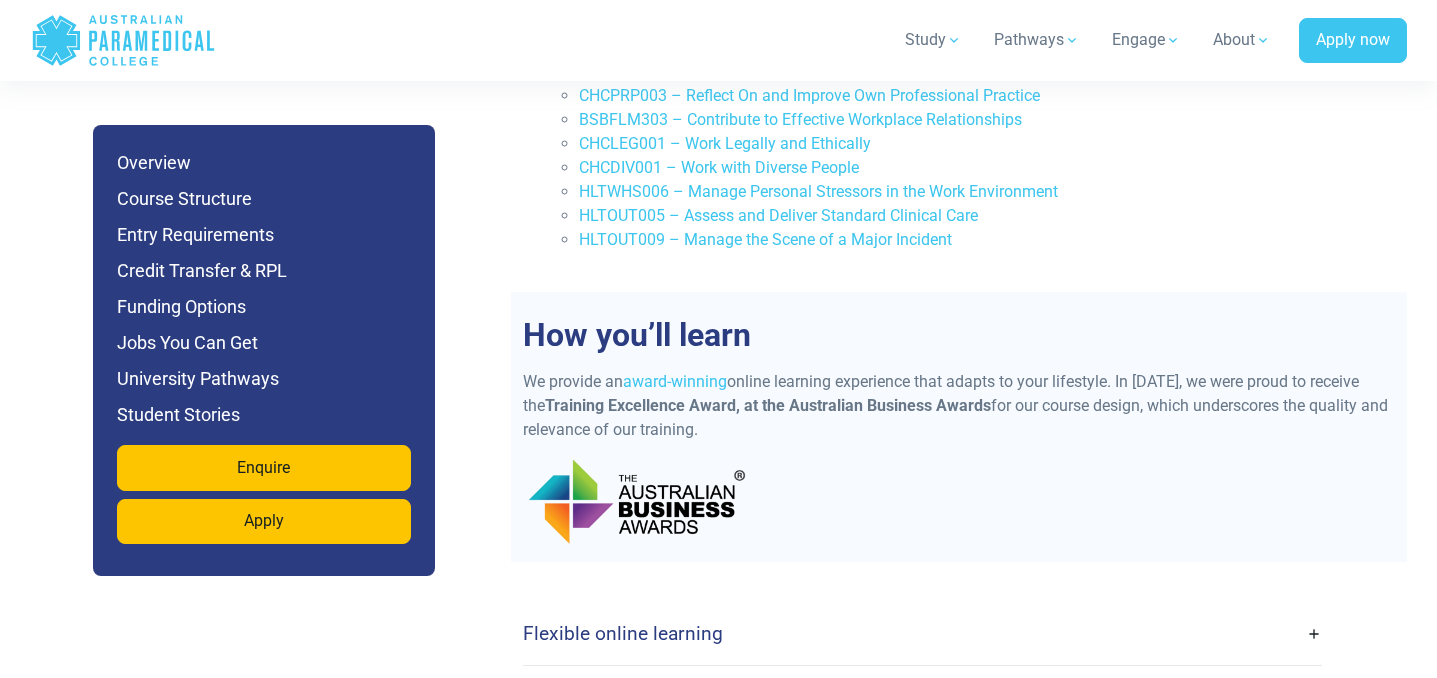 scroll, scrollTop: 4681, scrollLeft: 0, axis: vertical 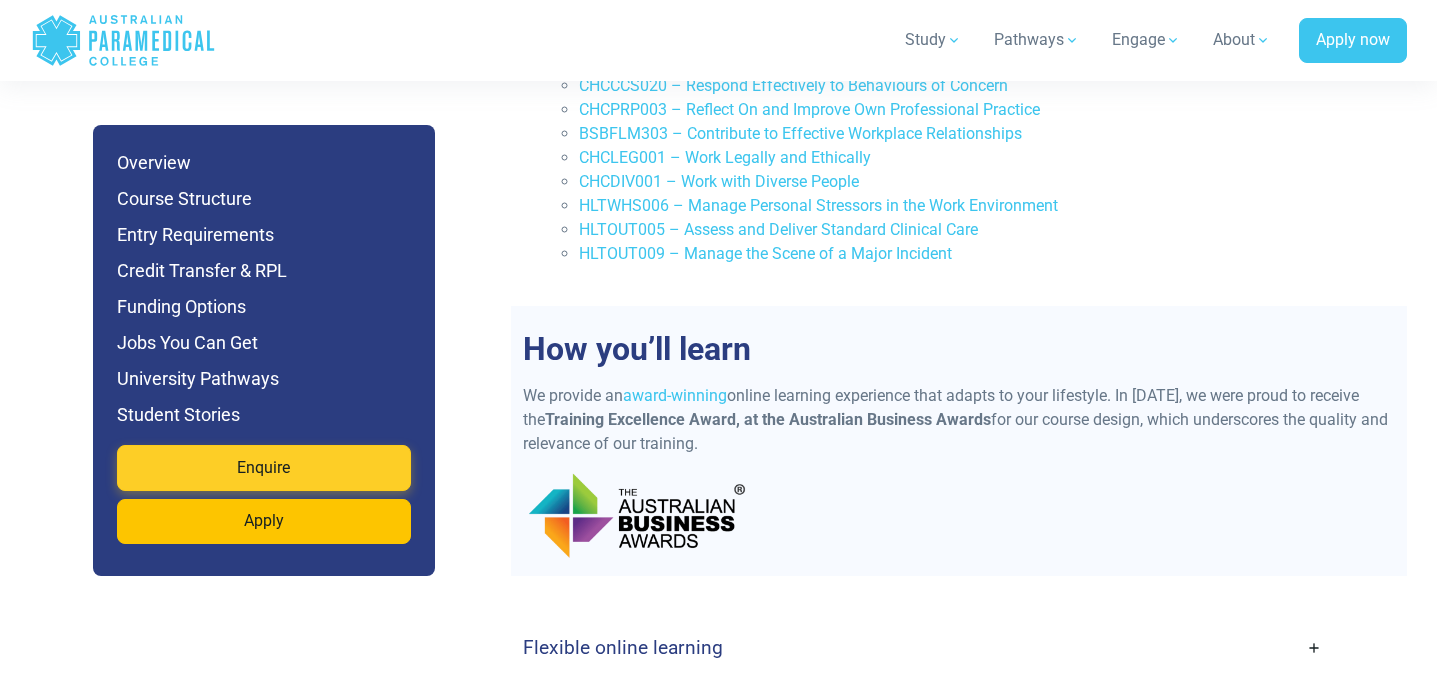 click on "Enquire" at bounding box center [264, 468] 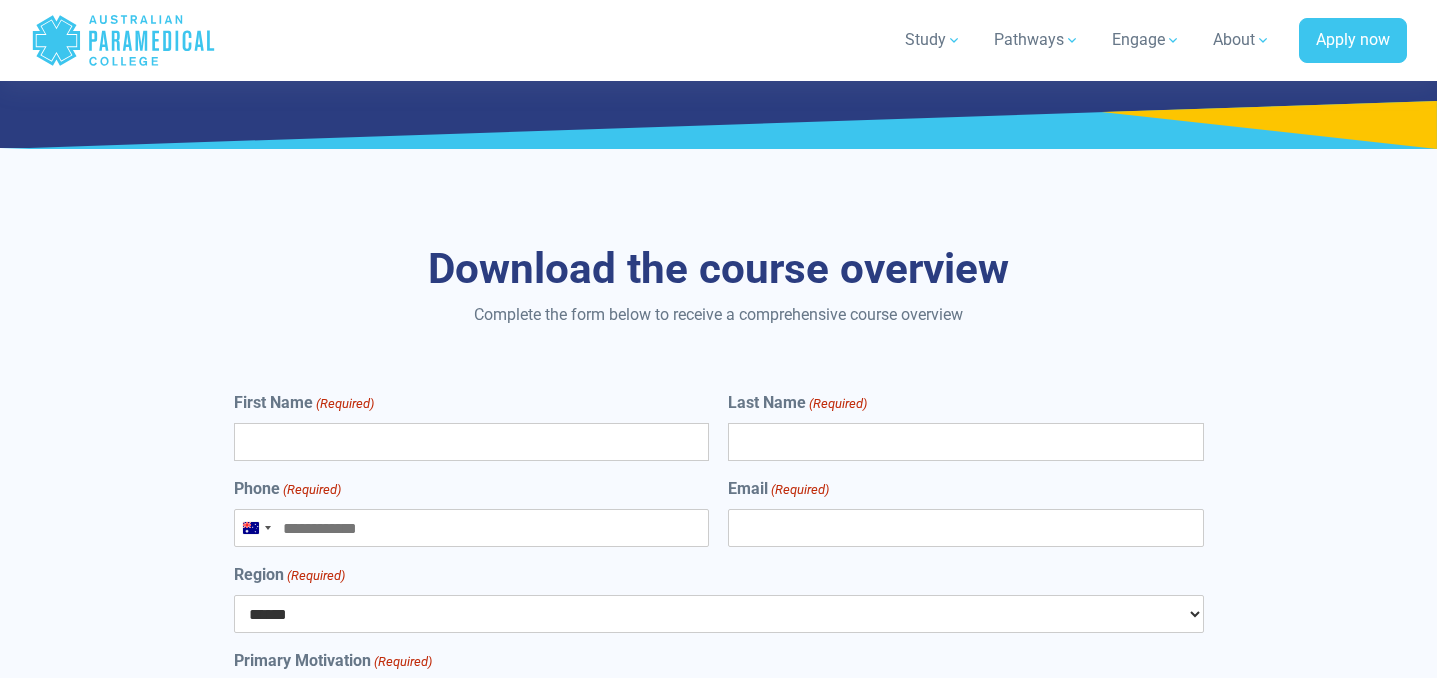 scroll, scrollTop: 10591, scrollLeft: 0, axis: vertical 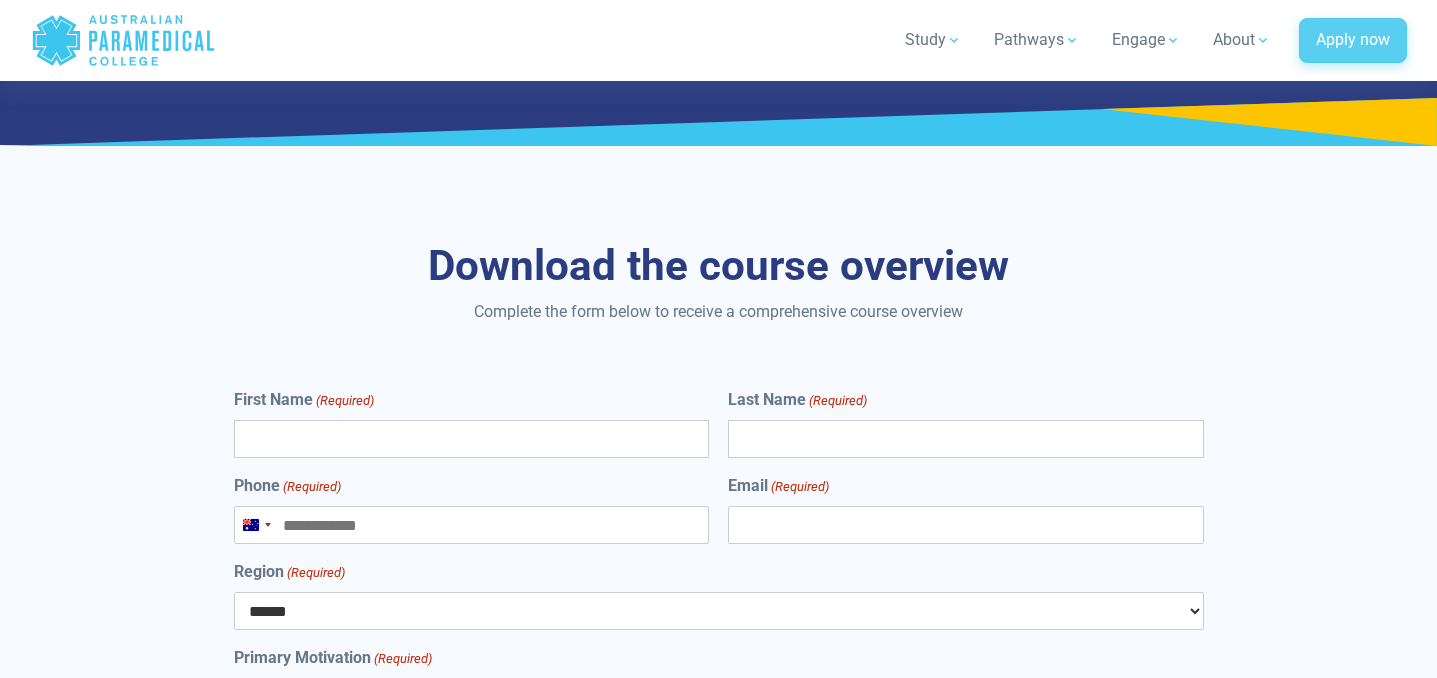 click on "Apply now" at bounding box center [1353, 41] 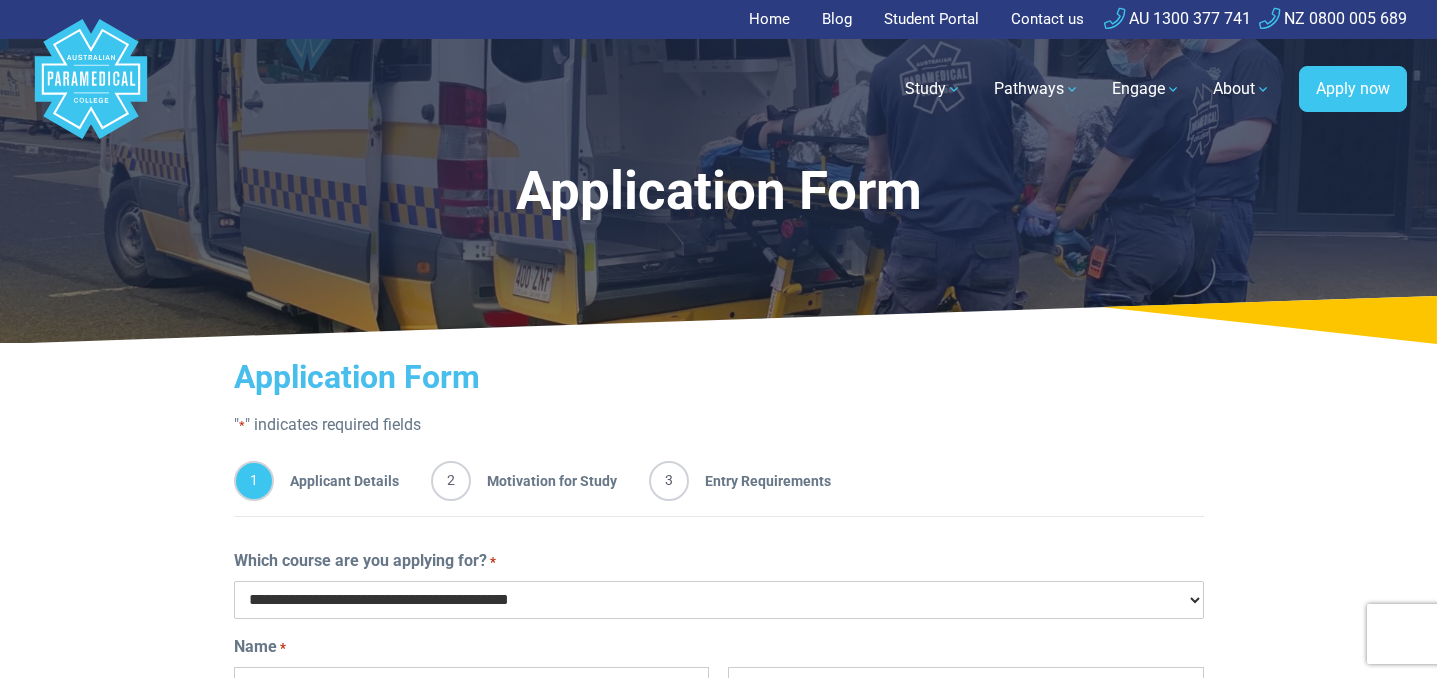 scroll, scrollTop: 0, scrollLeft: 0, axis: both 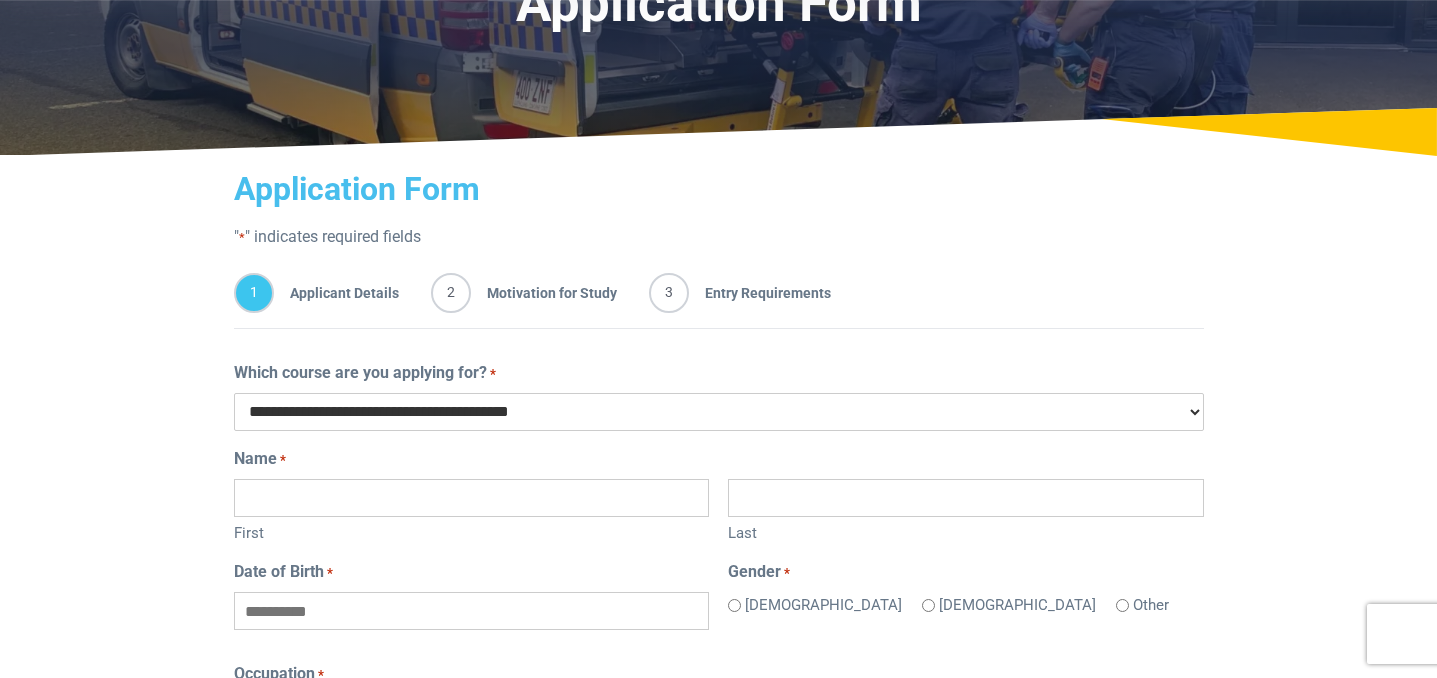 click on "Entry Requirements" at bounding box center [760, 293] 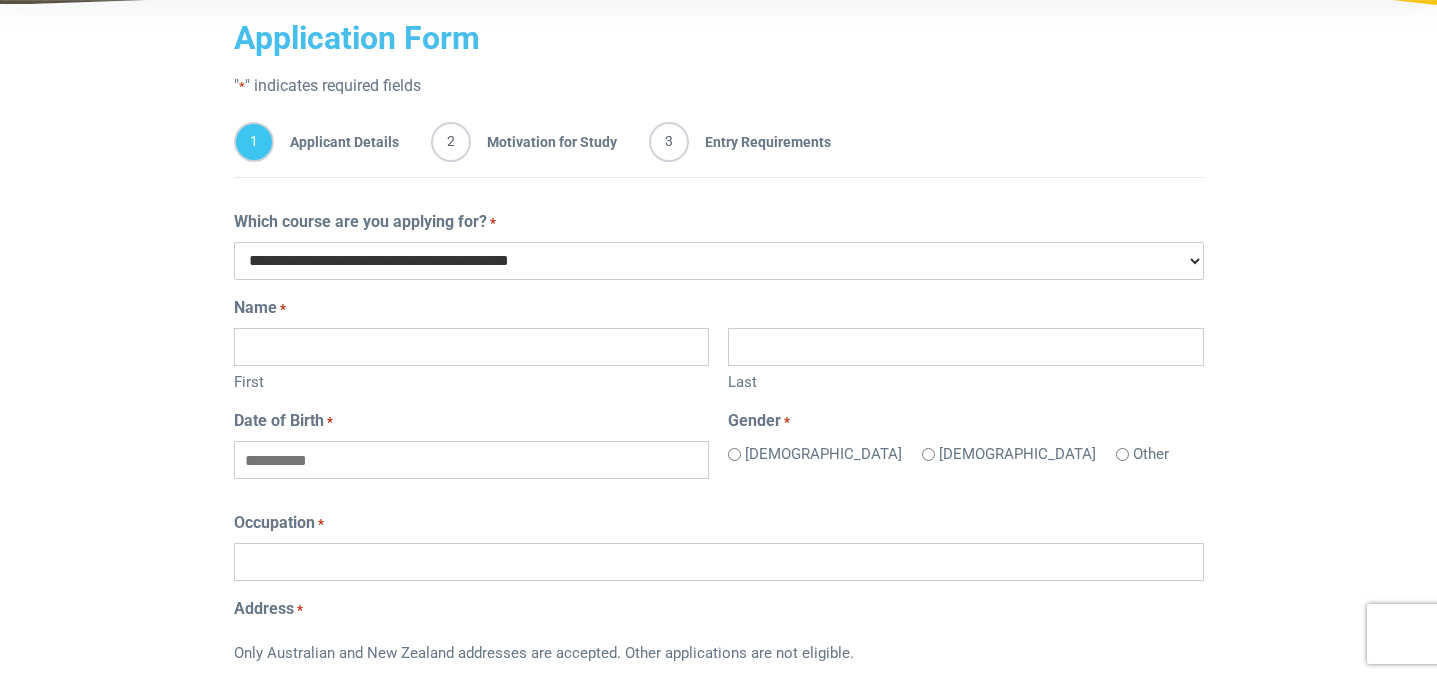 scroll, scrollTop: 343, scrollLeft: 0, axis: vertical 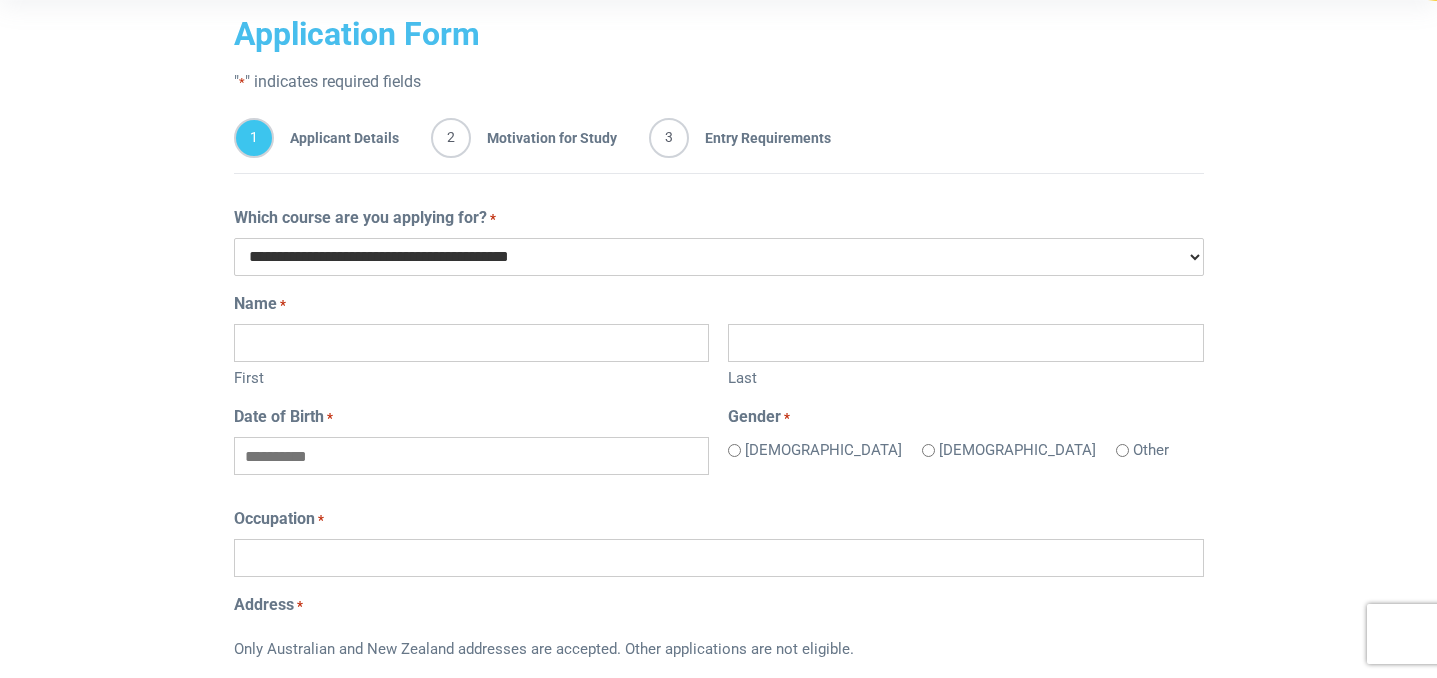 click on "First" at bounding box center [471, 343] 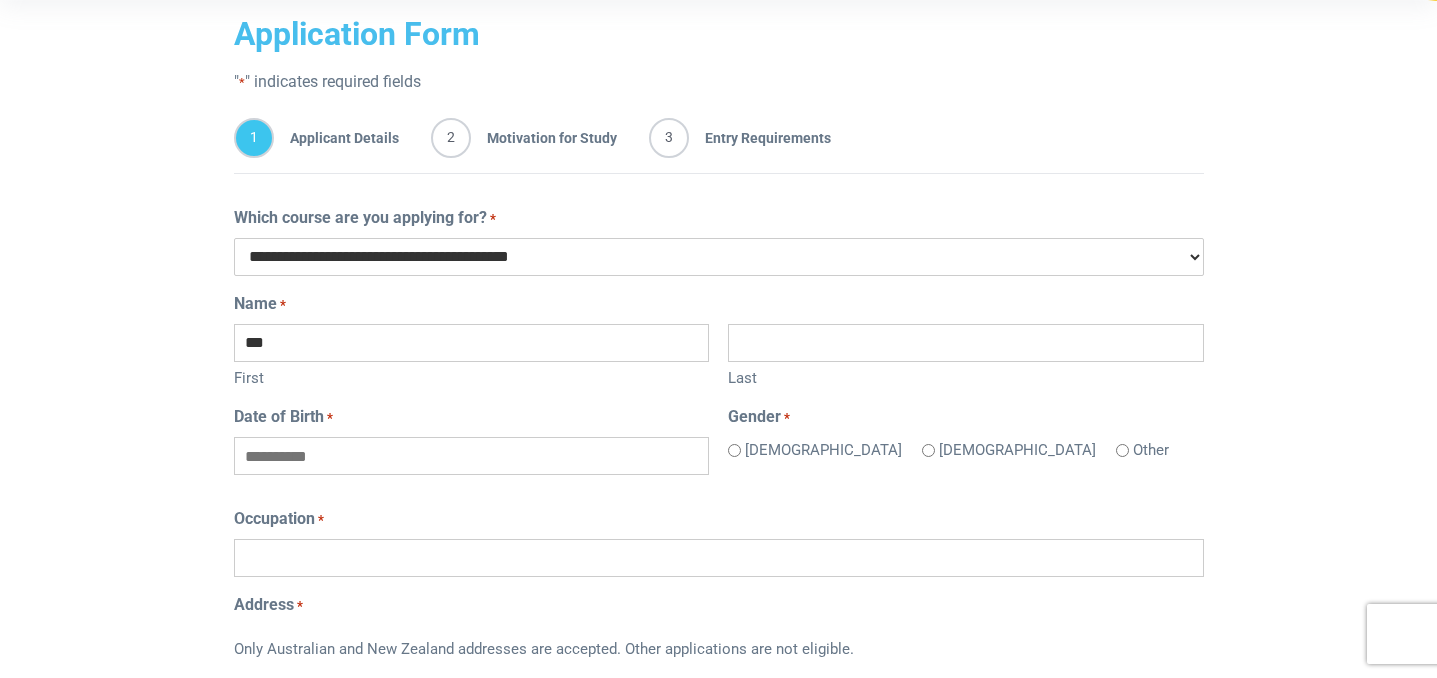 type on "***" 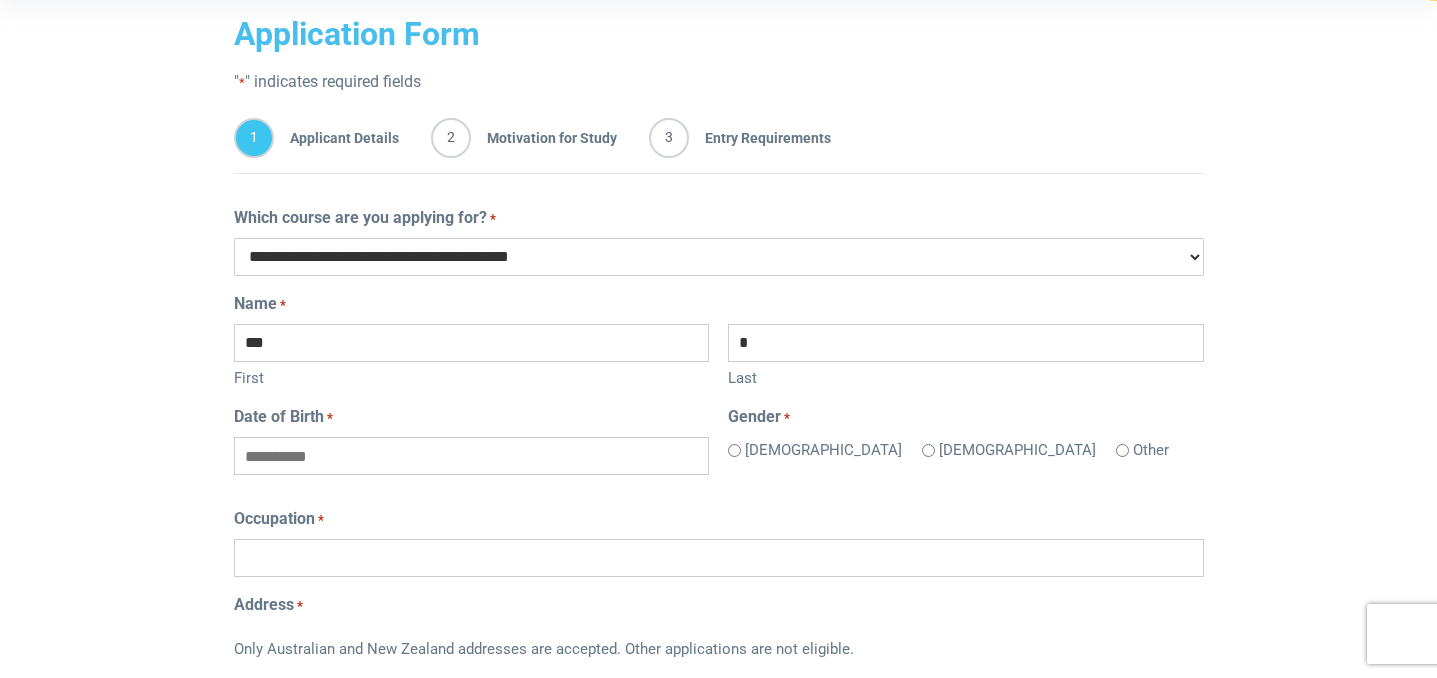 type on "********" 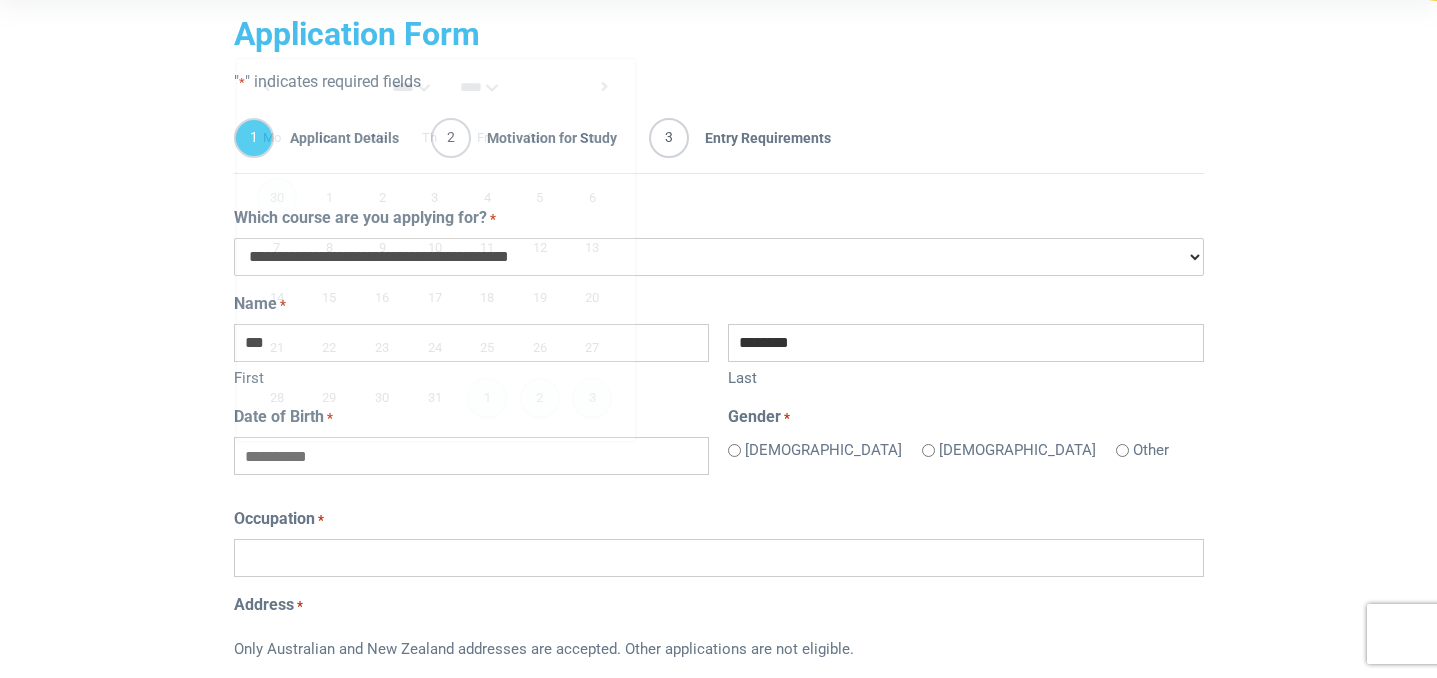 click on "Date of Birth *" at bounding box center [471, 456] 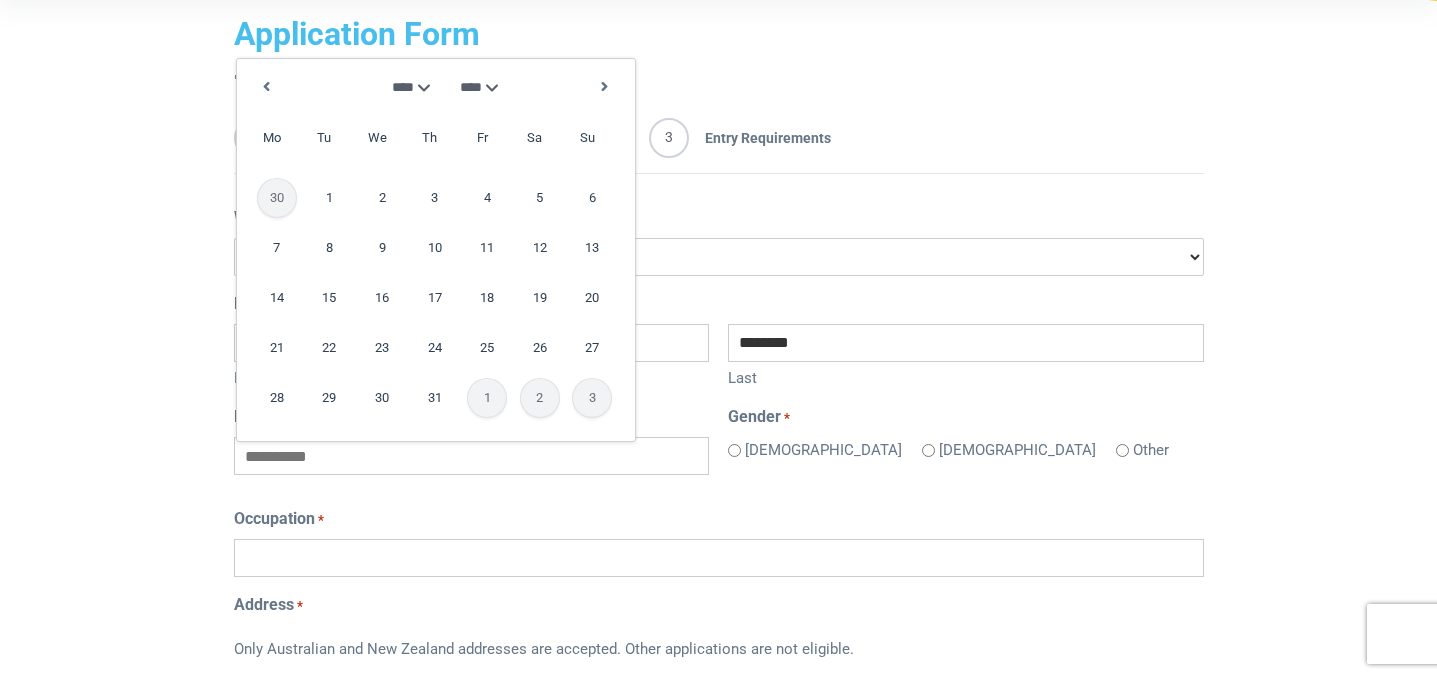 click on "**** **** **** **** **** **** **** **** **** **** **** **** **** **** **** **** **** **** **** **** **** **** **** **** **** **** **** **** **** **** **** **** **** **** **** **** **** **** **** **** **** **** **** **** **** **** **** **** **** **** **** **** **** **** **** **** **** **** **** **** **** **** **** **** **** **** **** **** **** **** **** **** **** **** **** **** **** **** **** **** **** **** **** **** **** **** **** **** **** **** **** **** **** **** **** **** **** **** **** **** **** **** **** **** **** **** **** **** **** **** **** **** **** **** **** **** ****" at bounding box center [482, 87] 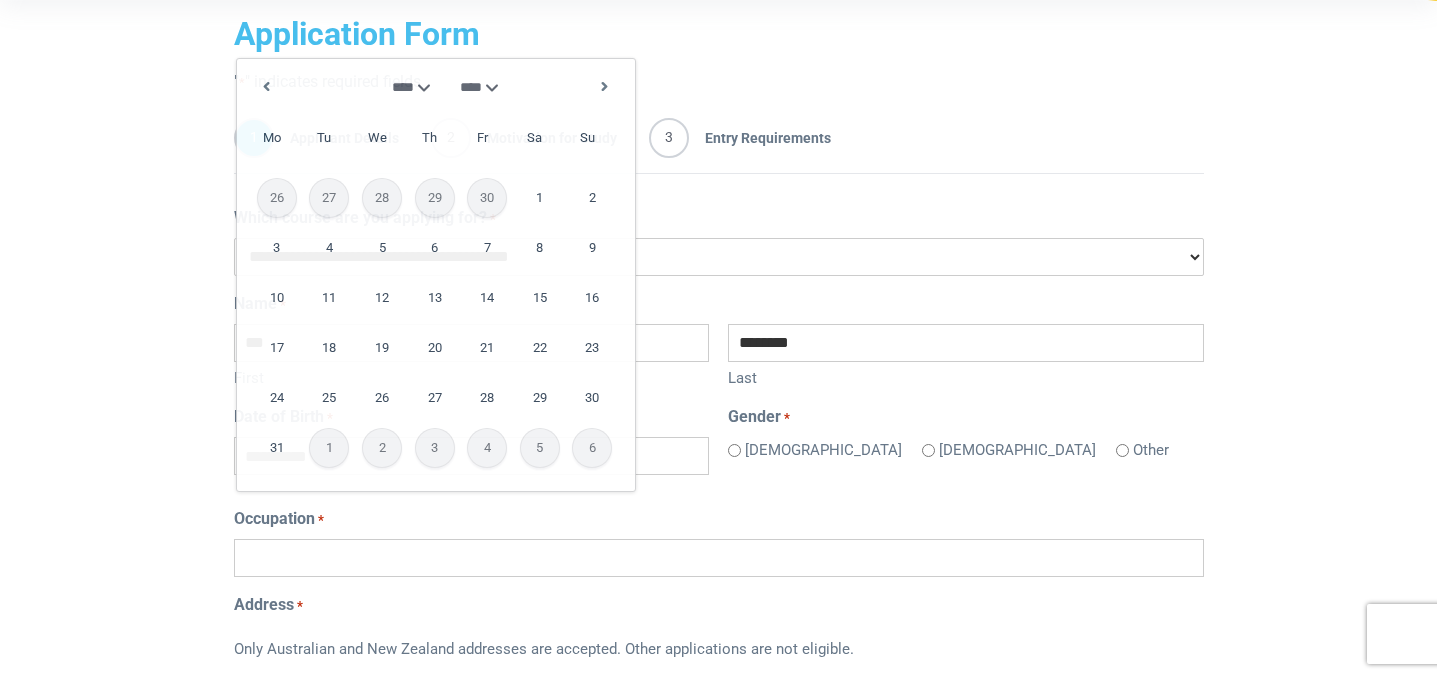 click on "First" at bounding box center [471, 376] 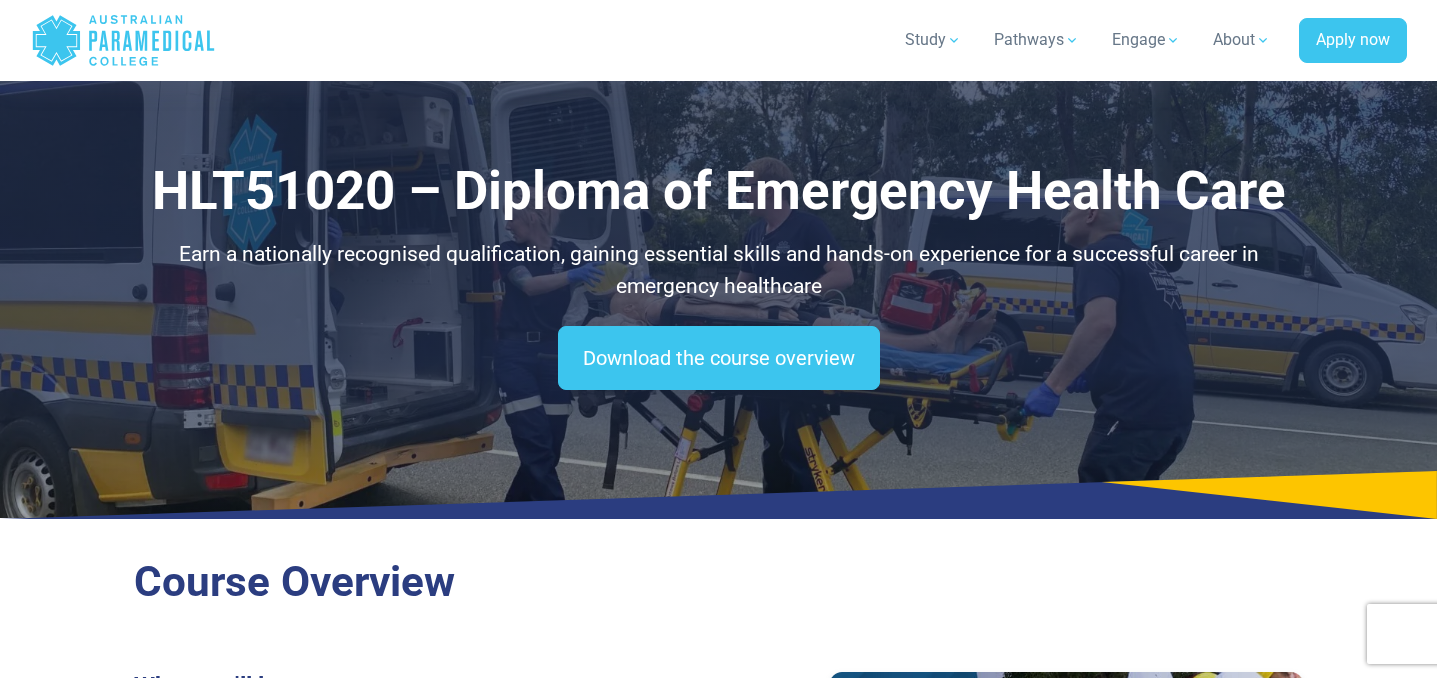 scroll, scrollTop: 10599, scrollLeft: 0, axis: vertical 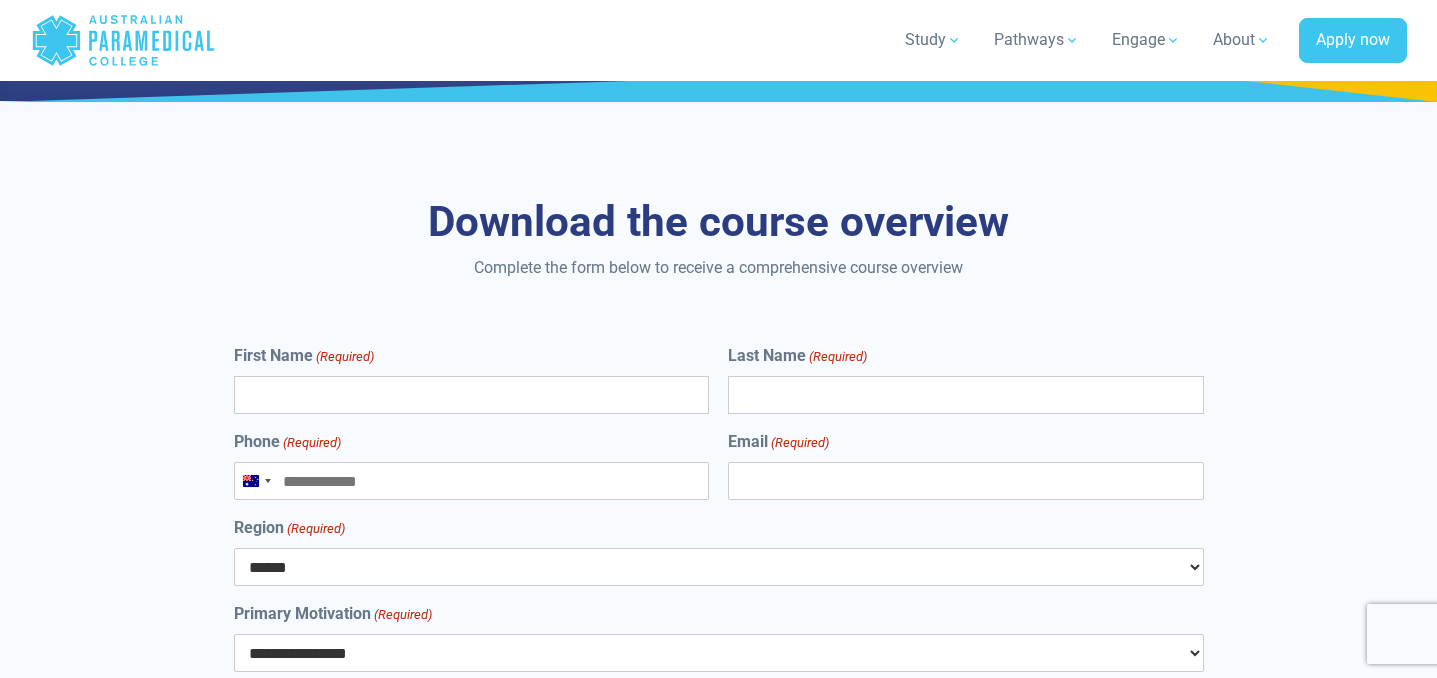 click on "First Name (Required)" at bounding box center [471, 395] 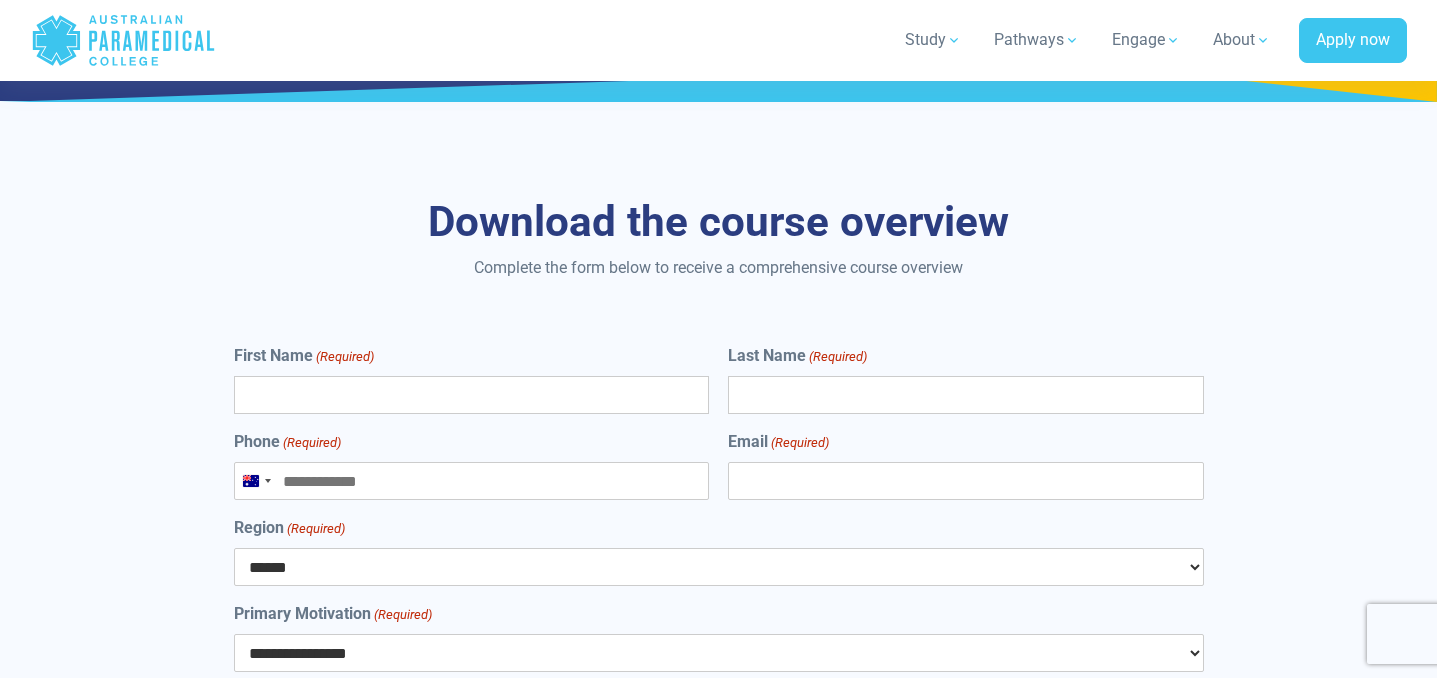 type on "***" 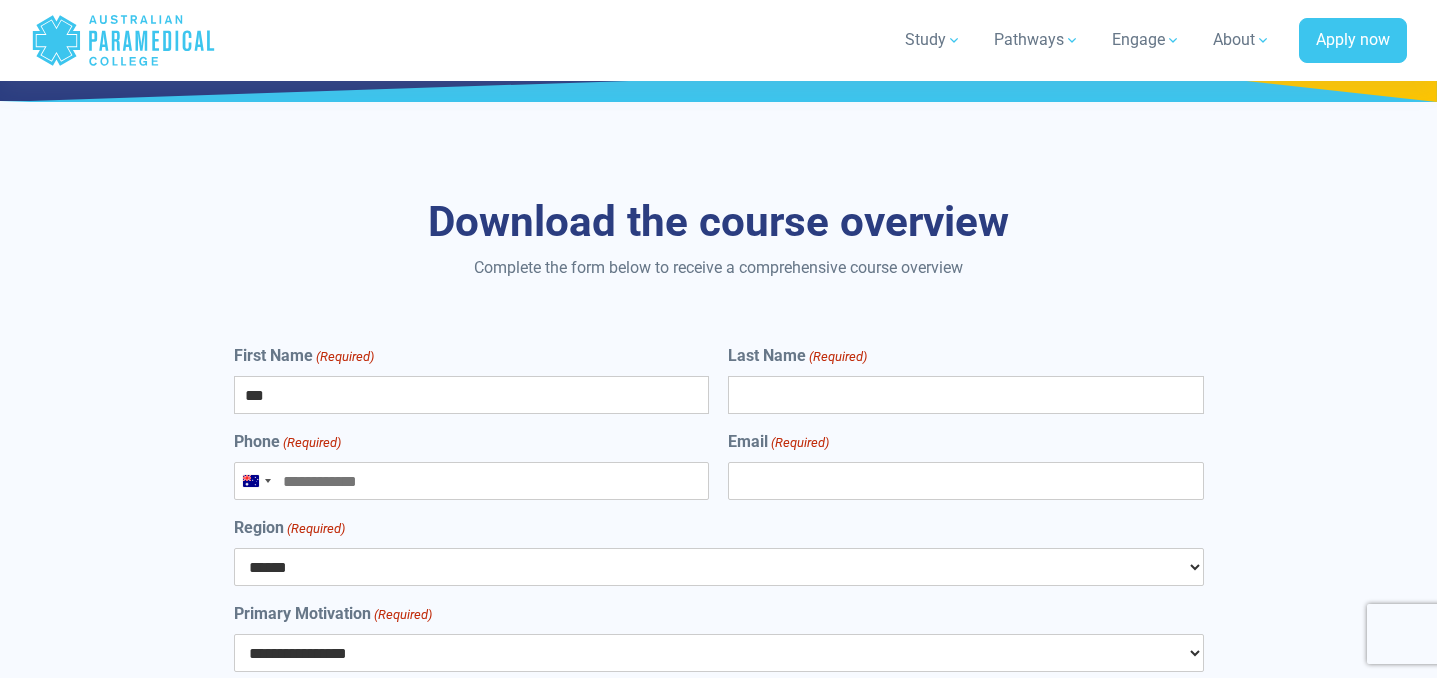 type on "********" 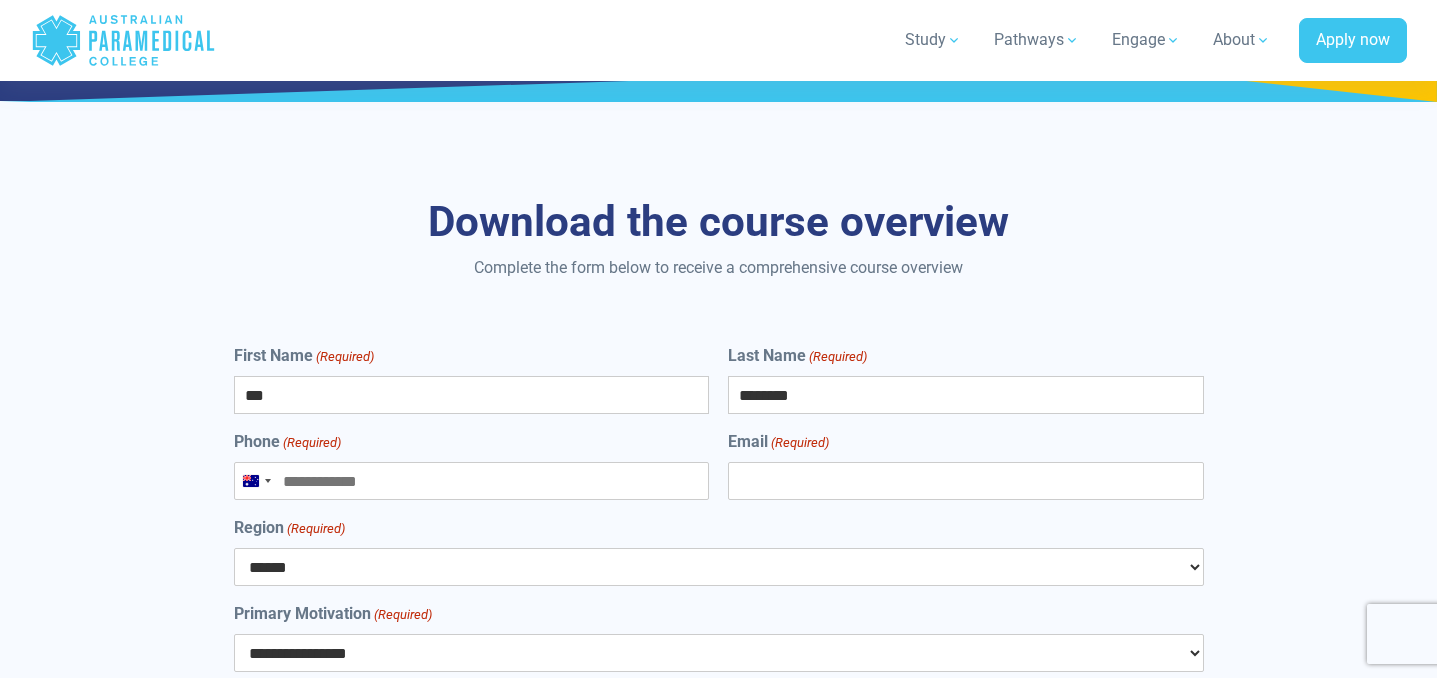 click on "Phone (Required)" at bounding box center (471, 481) 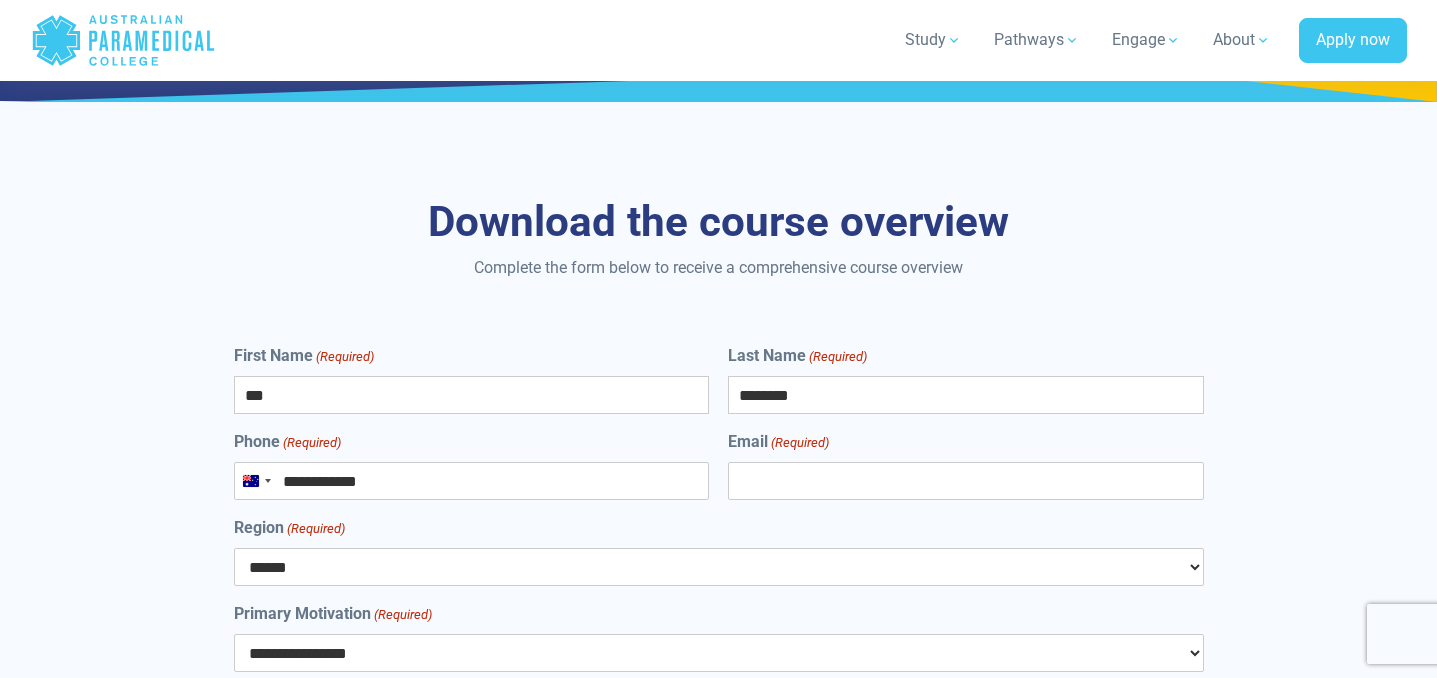 type on "**********" 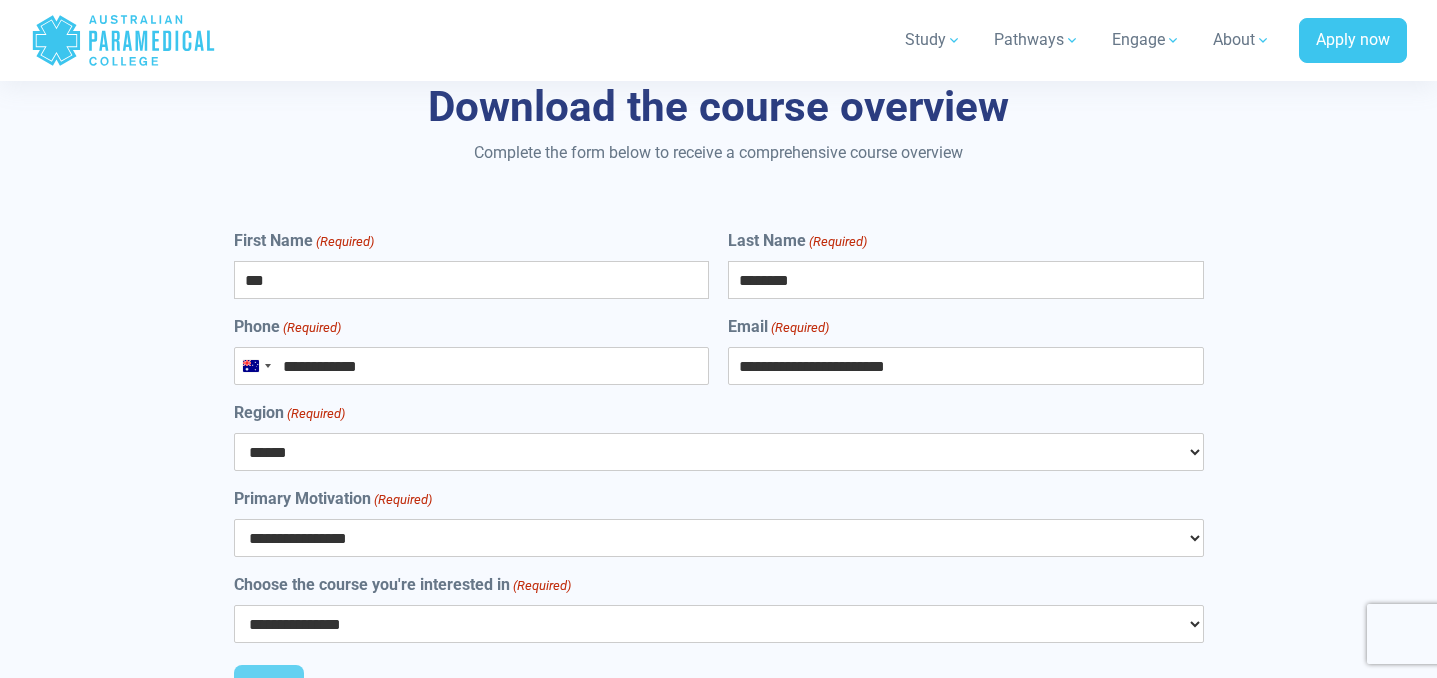 scroll, scrollTop: 10763, scrollLeft: 0, axis: vertical 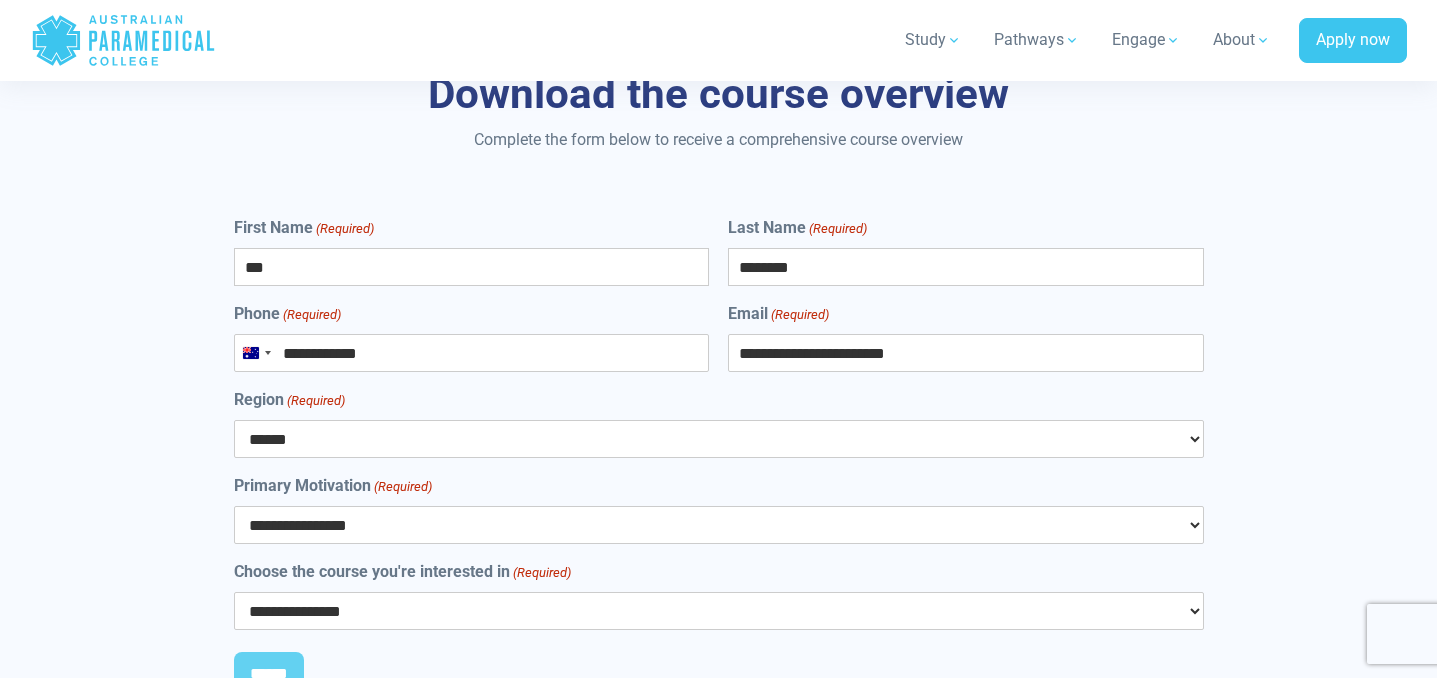 type on "**********" 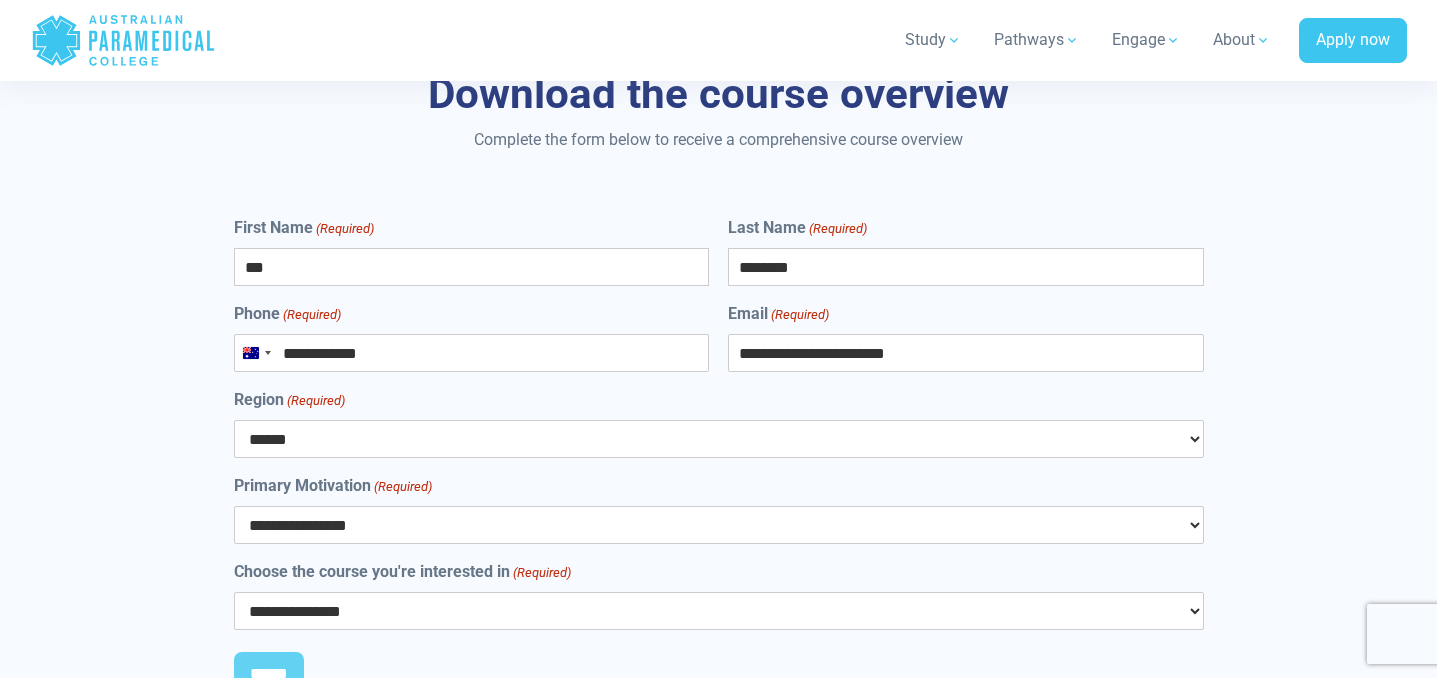 click on "****** *** *** *** ** ** *** ** *** **" at bounding box center (719, 439) 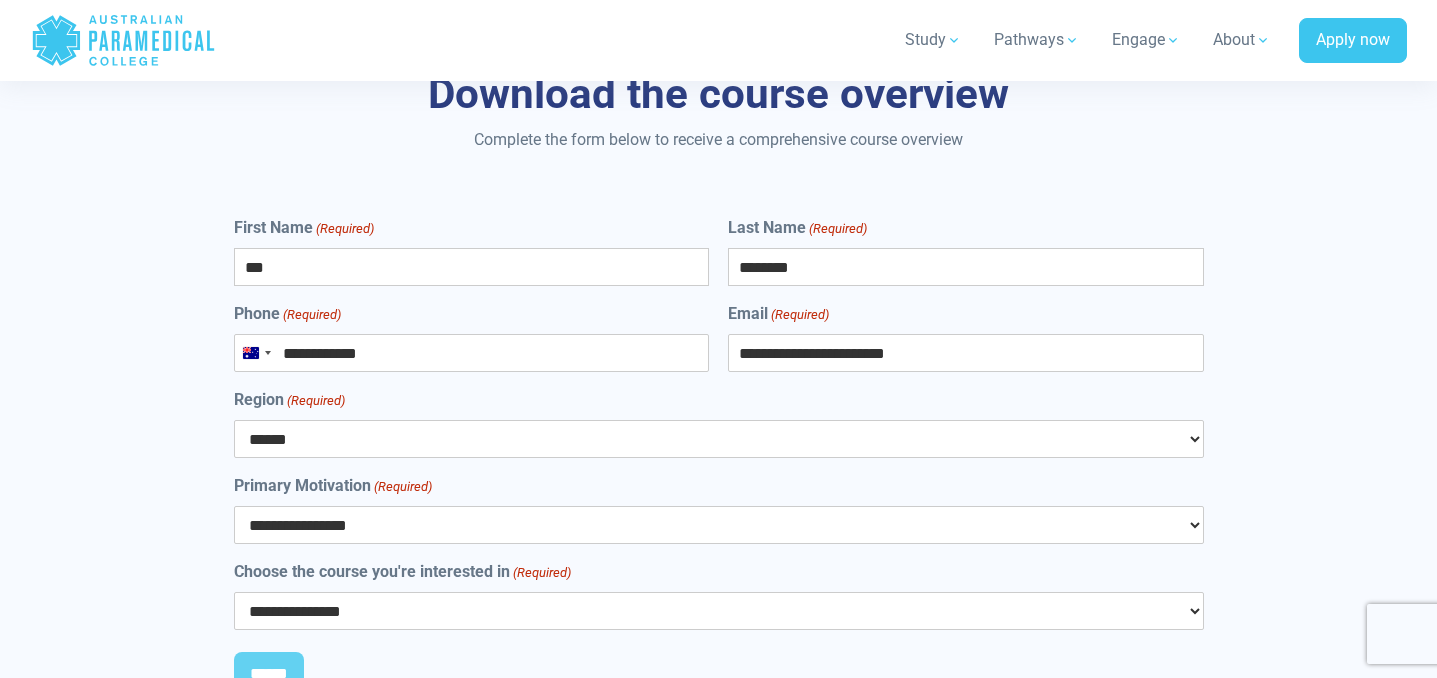 select on "***" 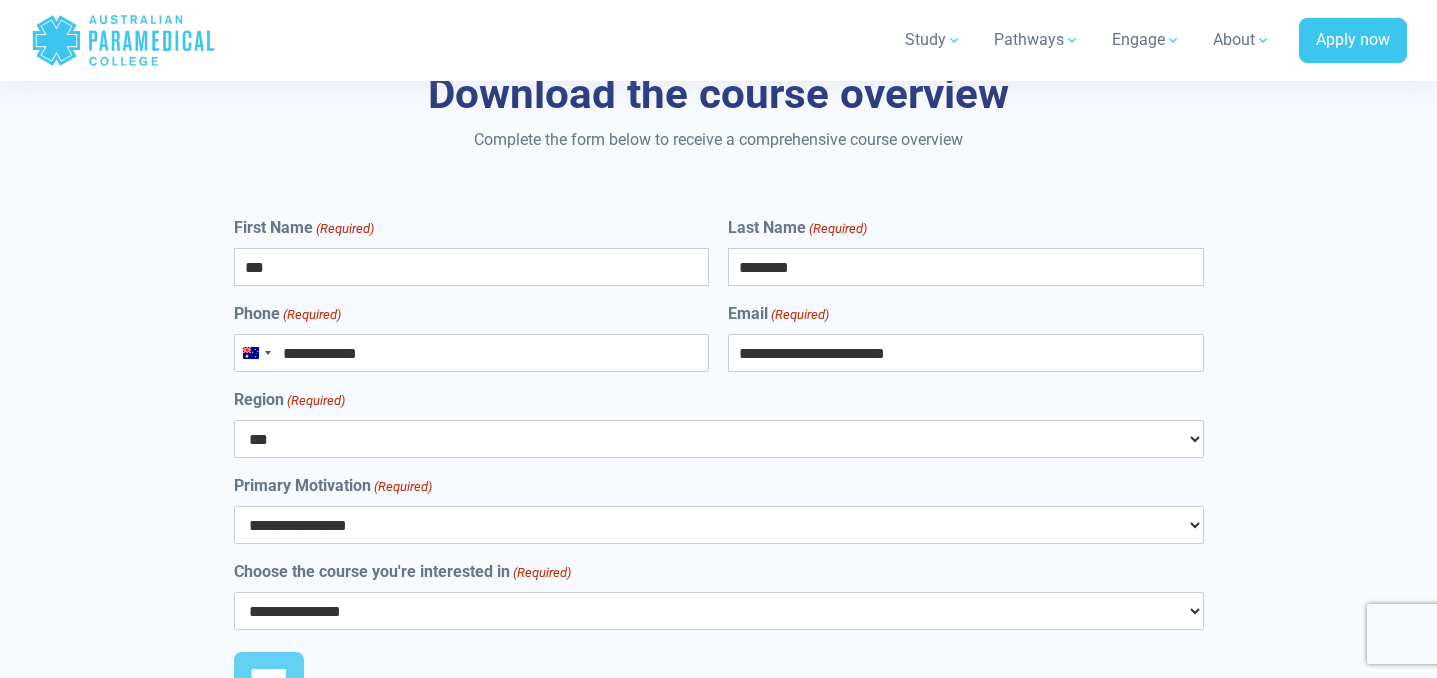 click on "**********" at bounding box center (719, 525) 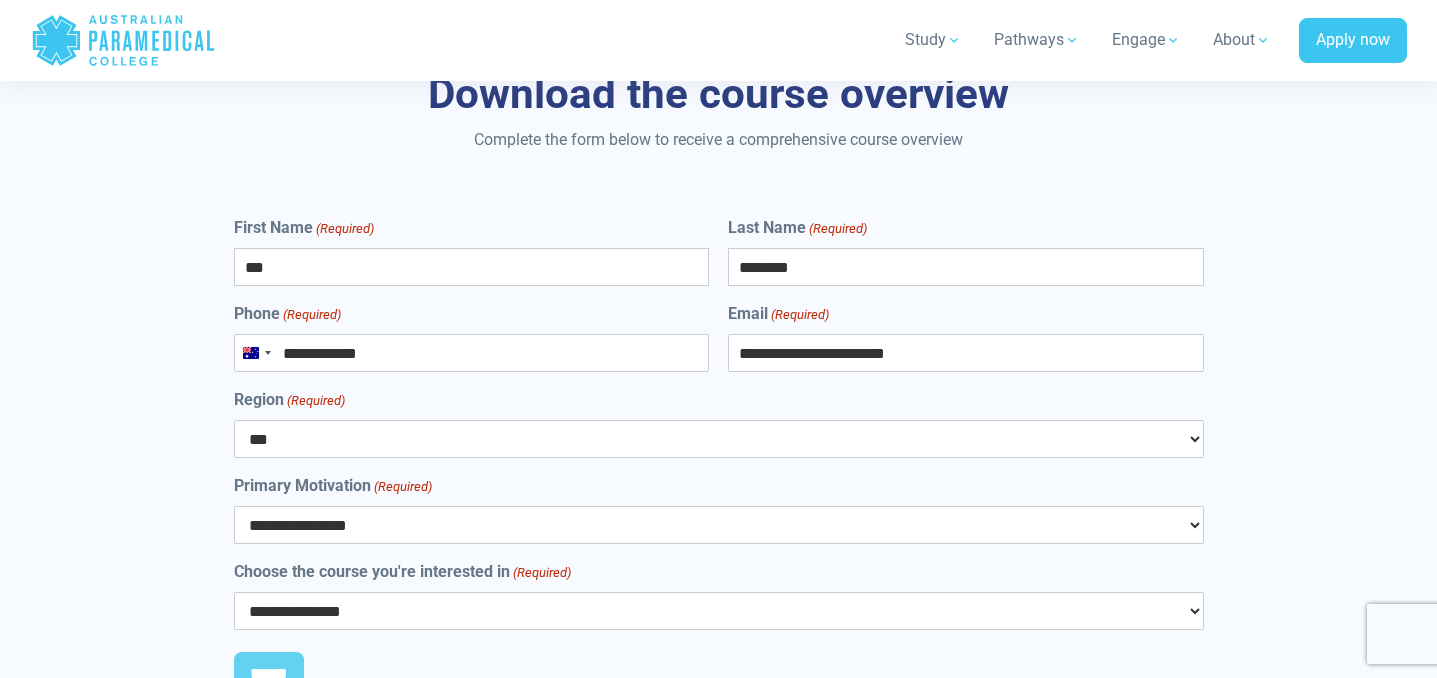 select on "**********" 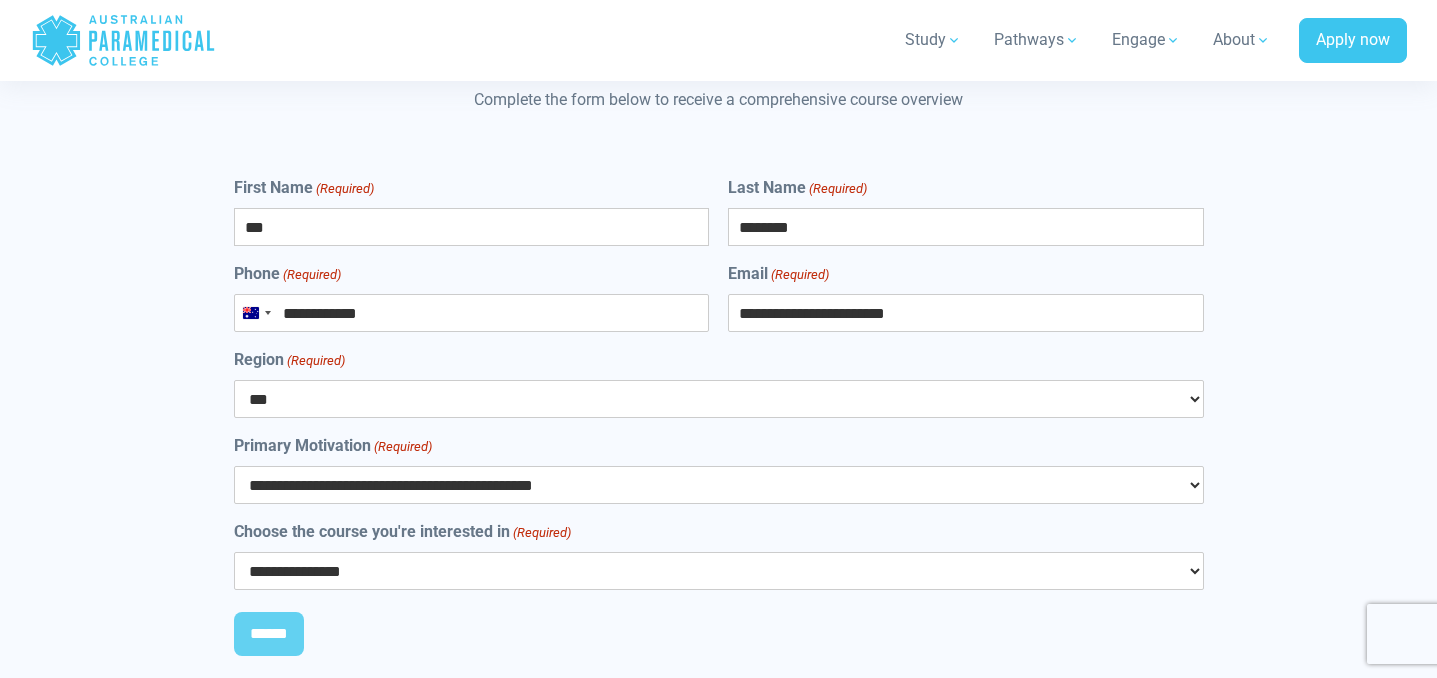 scroll, scrollTop: 10827, scrollLeft: 0, axis: vertical 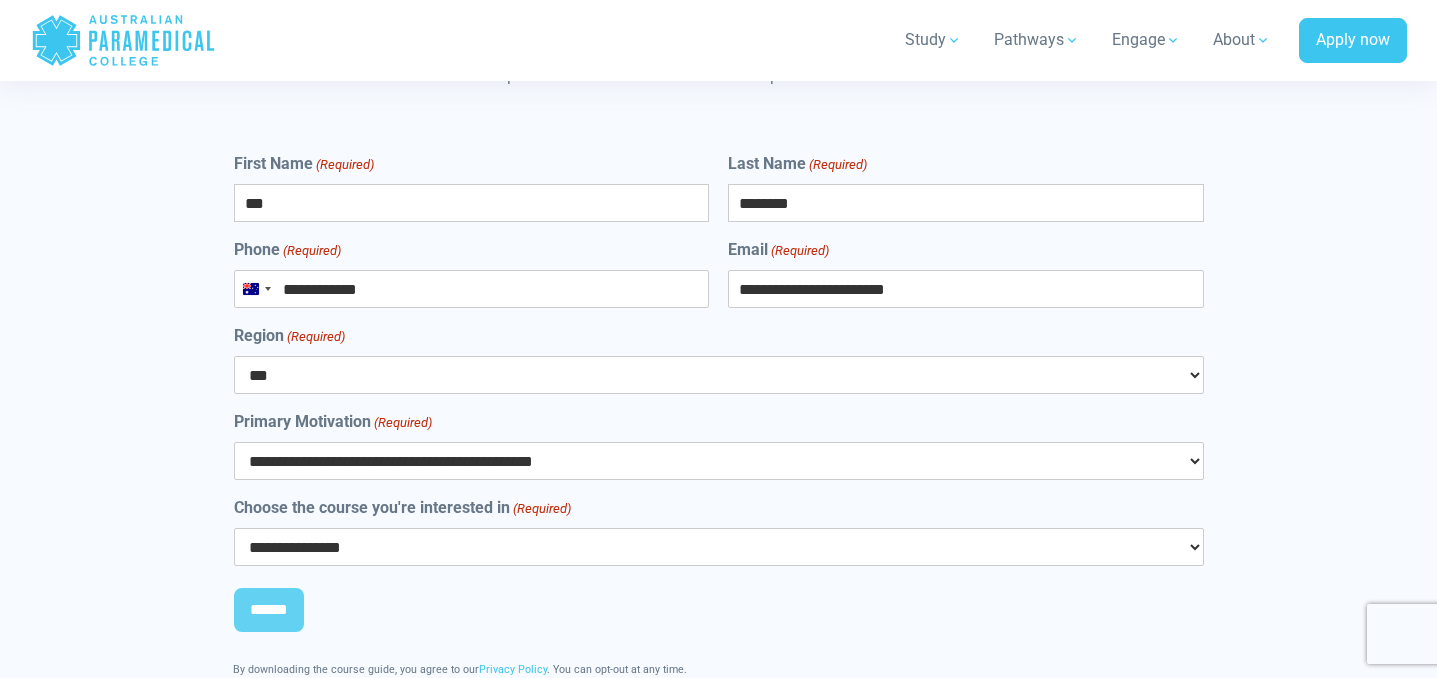 click on "**********" at bounding box center (719, 547) 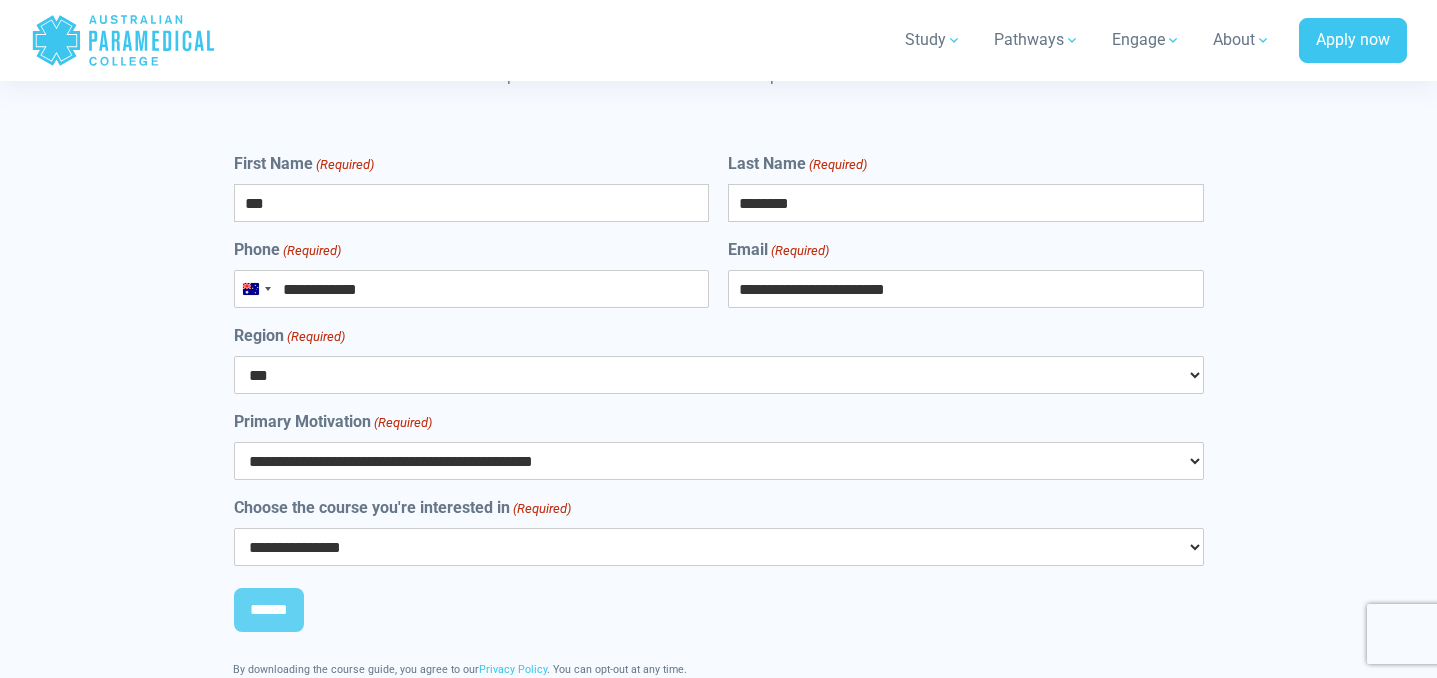 select on "**********" 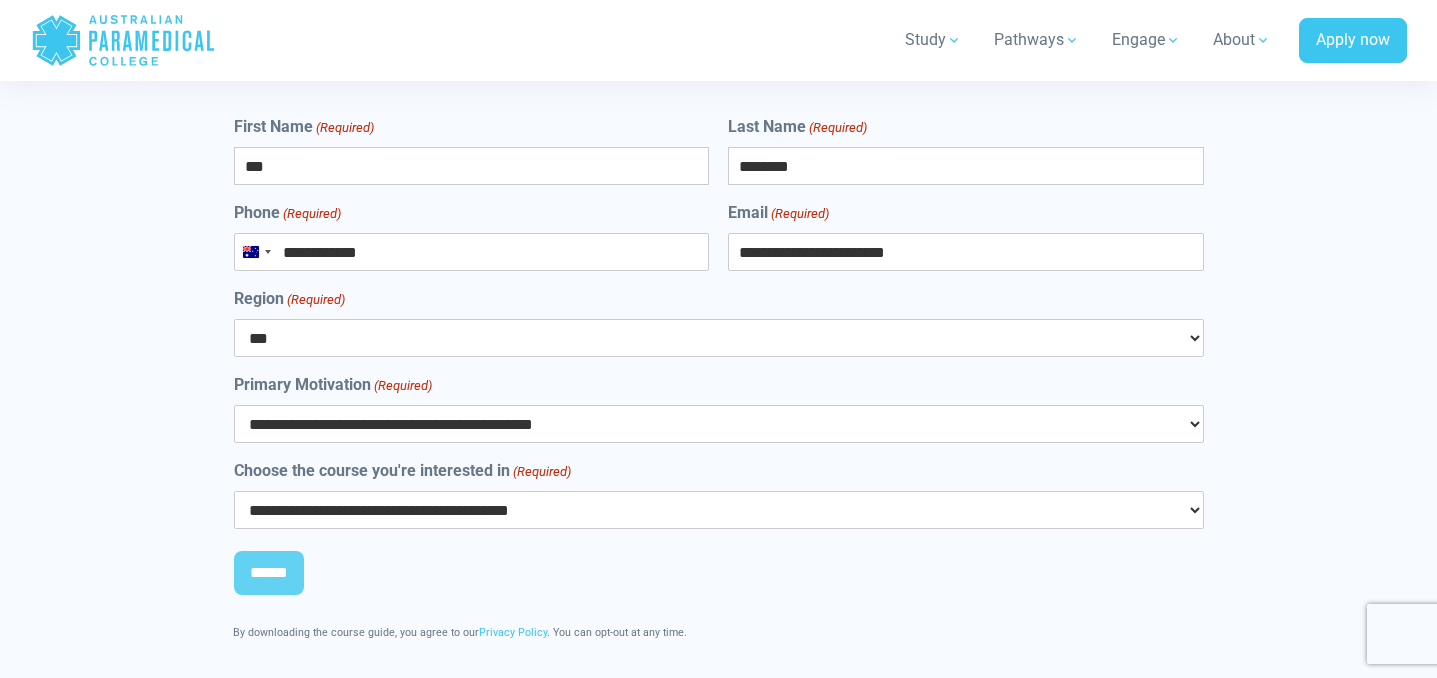 scroll, scrollTop: 10865, scrollLeft: 0, axis: vertical 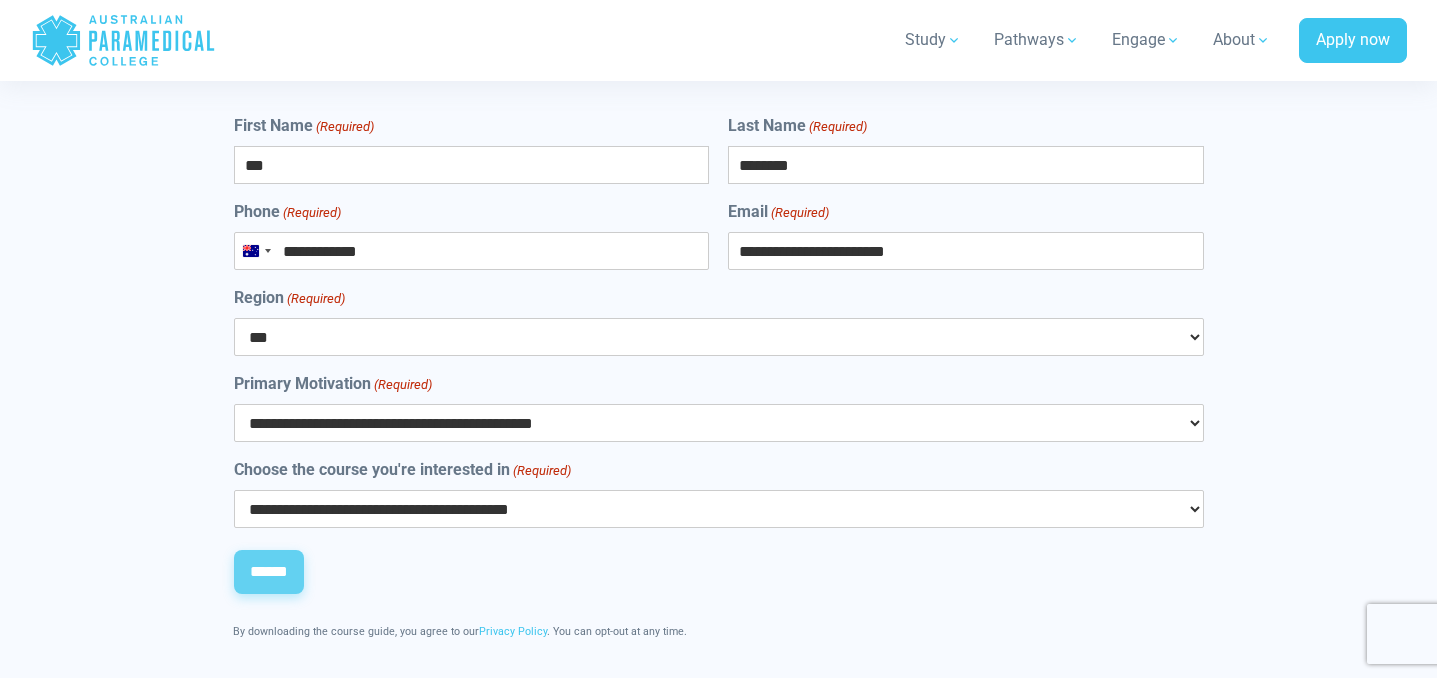 click on "******" at bounding box center (269, 572) 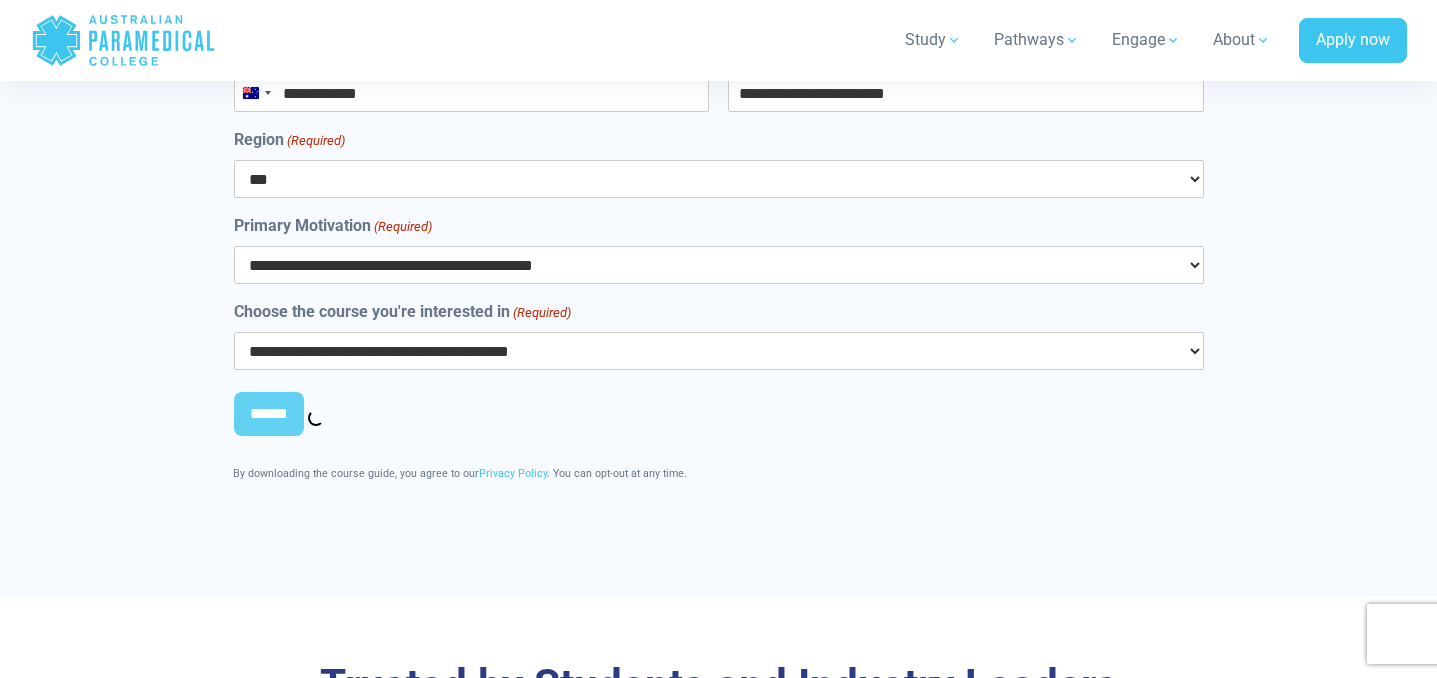 scroll, scrollTop: 11018, scrollLeft: 0, axis: vertical 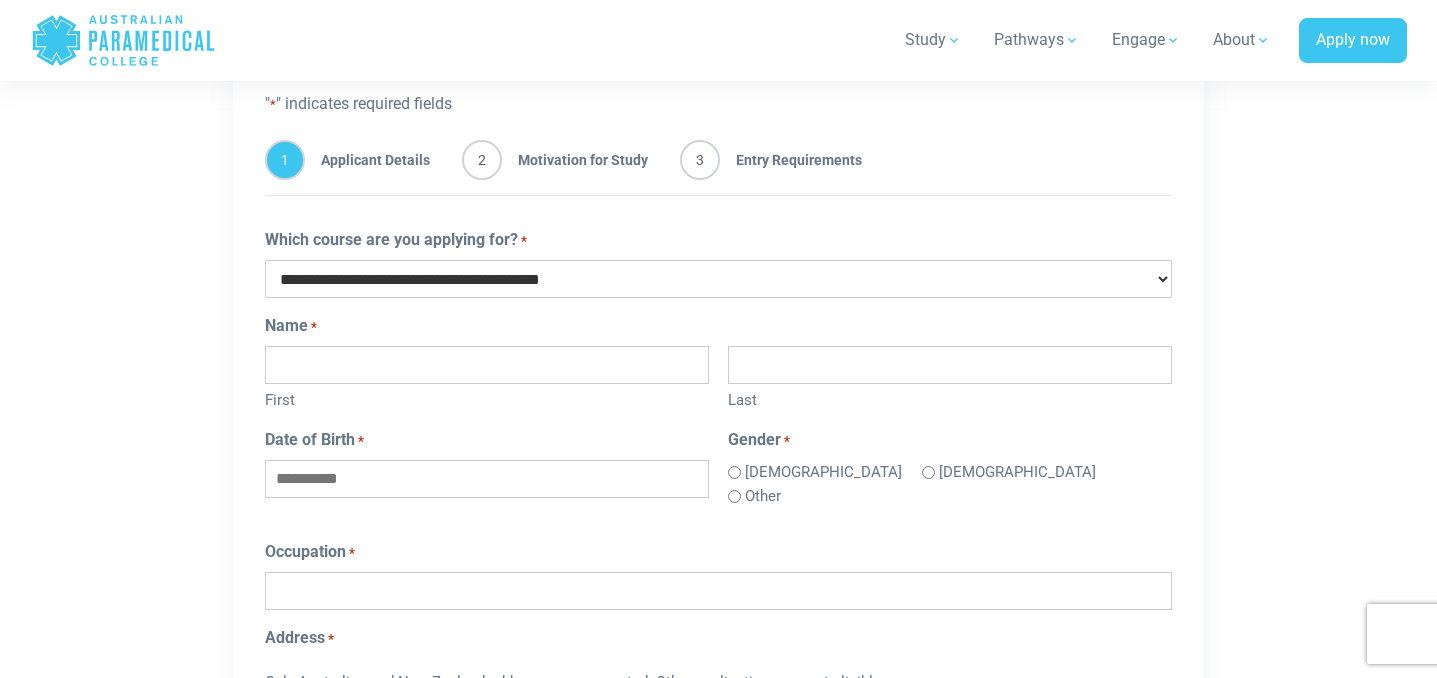 click on "First" at bounding box center [487, 365] 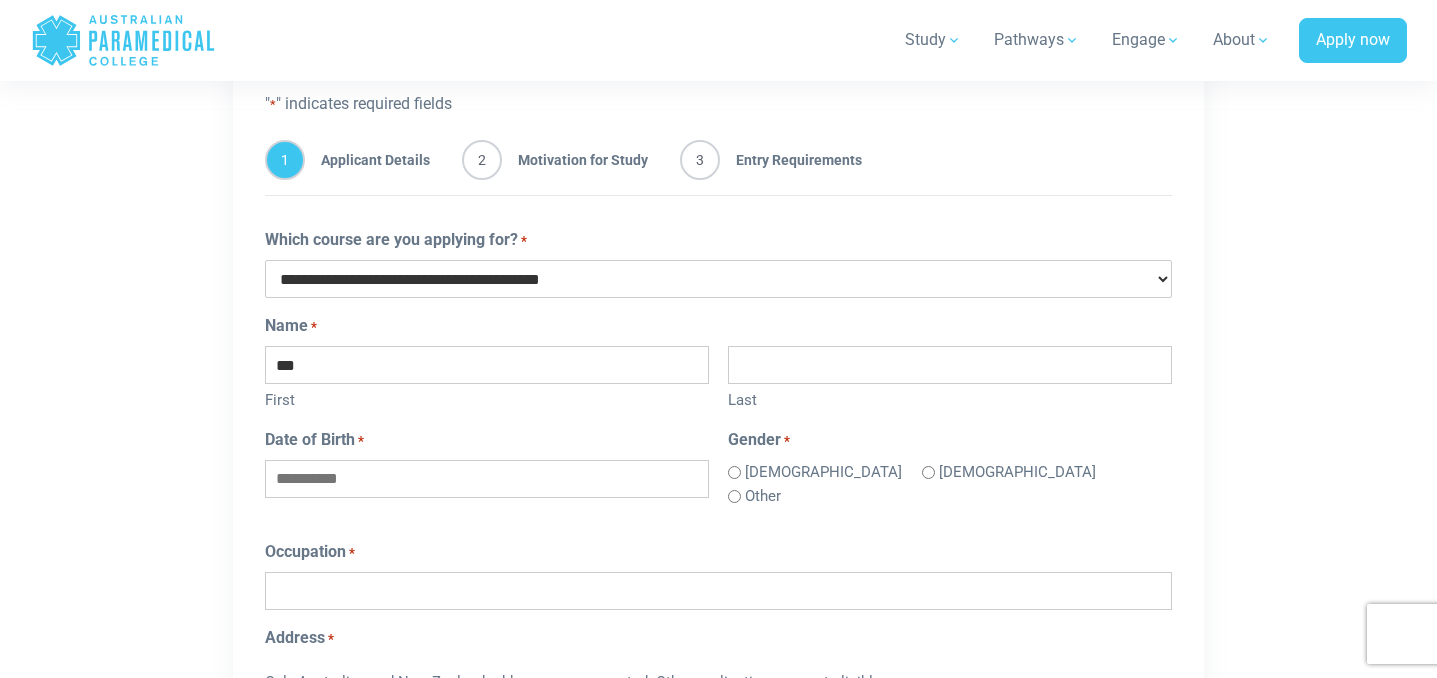 type on "***" 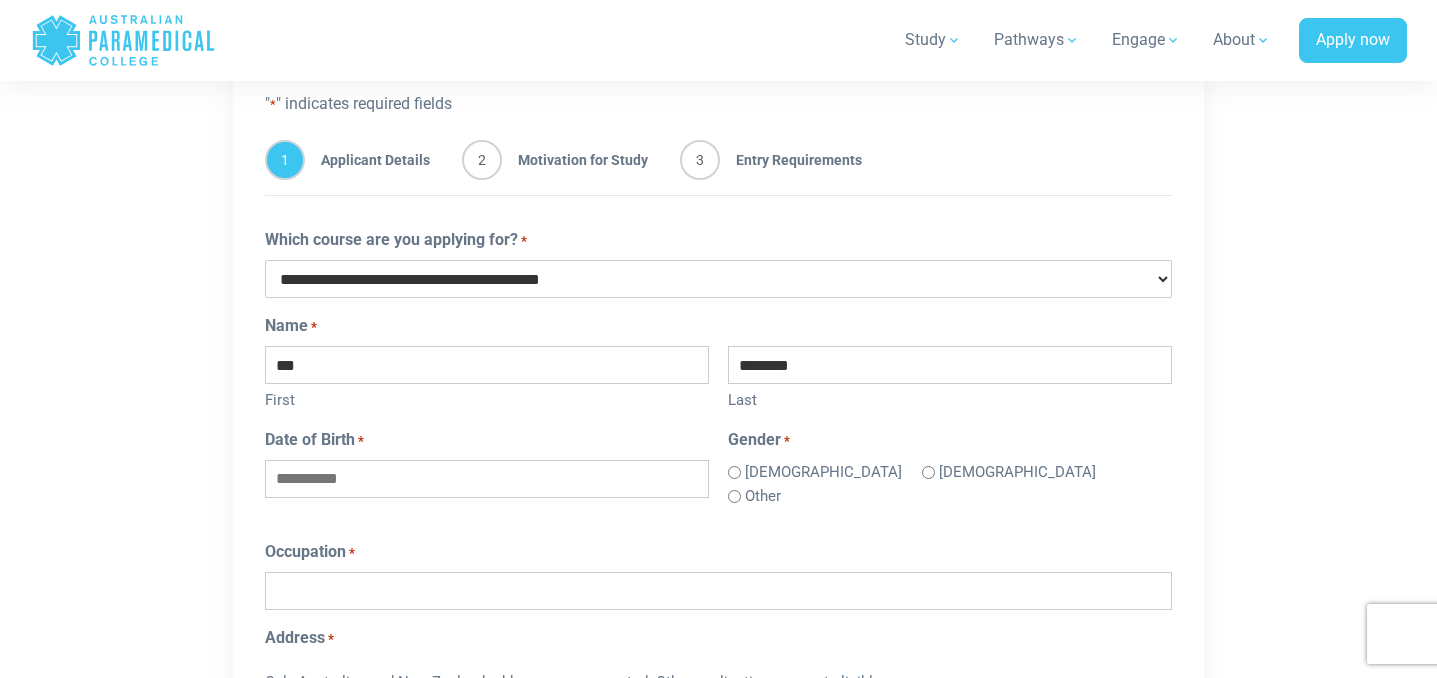click on "Date of Birth *" at bounding box center [487, 479] 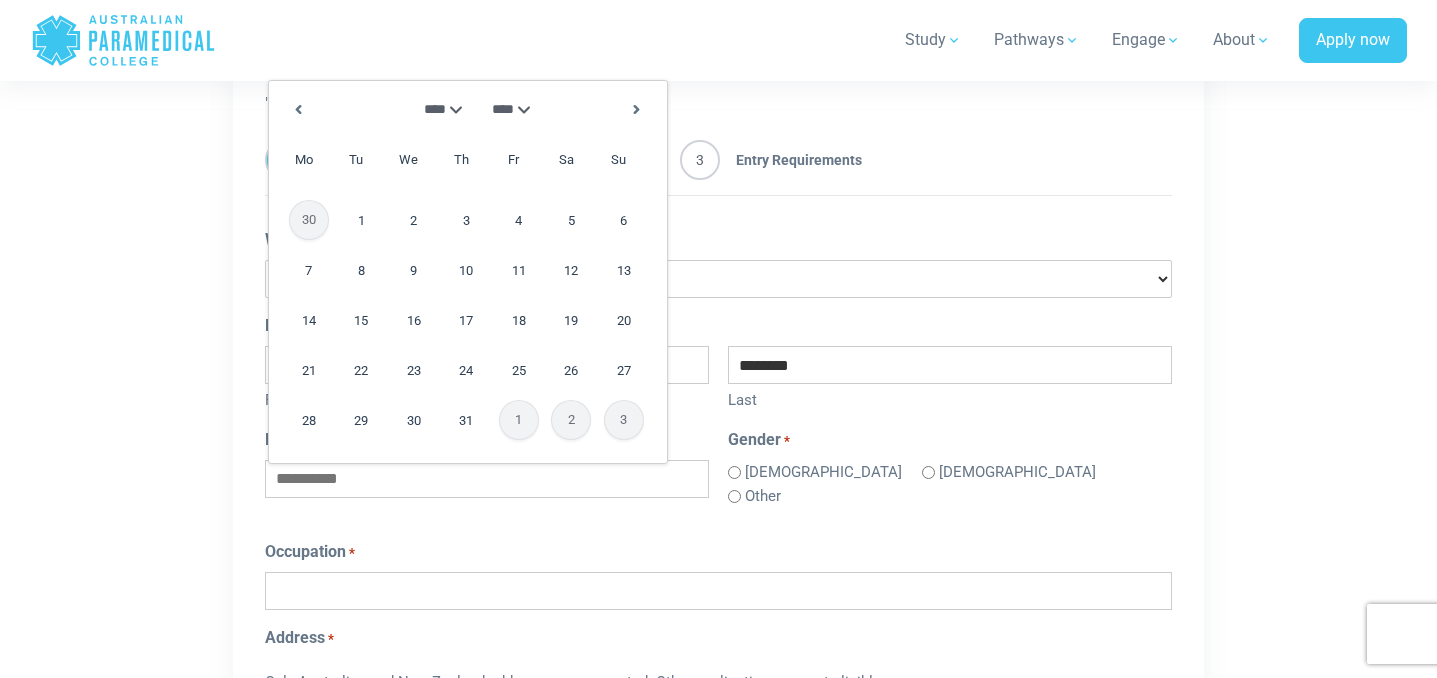 click on "**** **** **** **** **** **** **** **** **** **** **** **** **** **** **** **** **** **** **** **** **** **** **** **** **** **** **** **** **** **** **** **** **** **** **** **** **** **** **** **** **** **** **** **** **** **** **** **** **** **** **** **** **** **** **** **** **** **** **** **** **** **** **** **** **** **** **** **** **** **** **** **** **** **** **** **** **** **** **** **** **** **** **** **** **** **** **** **** **** **** **** **** **** **** **** **** **** **** **** **** **** **** **** **** **** **** **** **** **** **** **** **** **** **** **** **** ****" at bounding box center (514, 109) 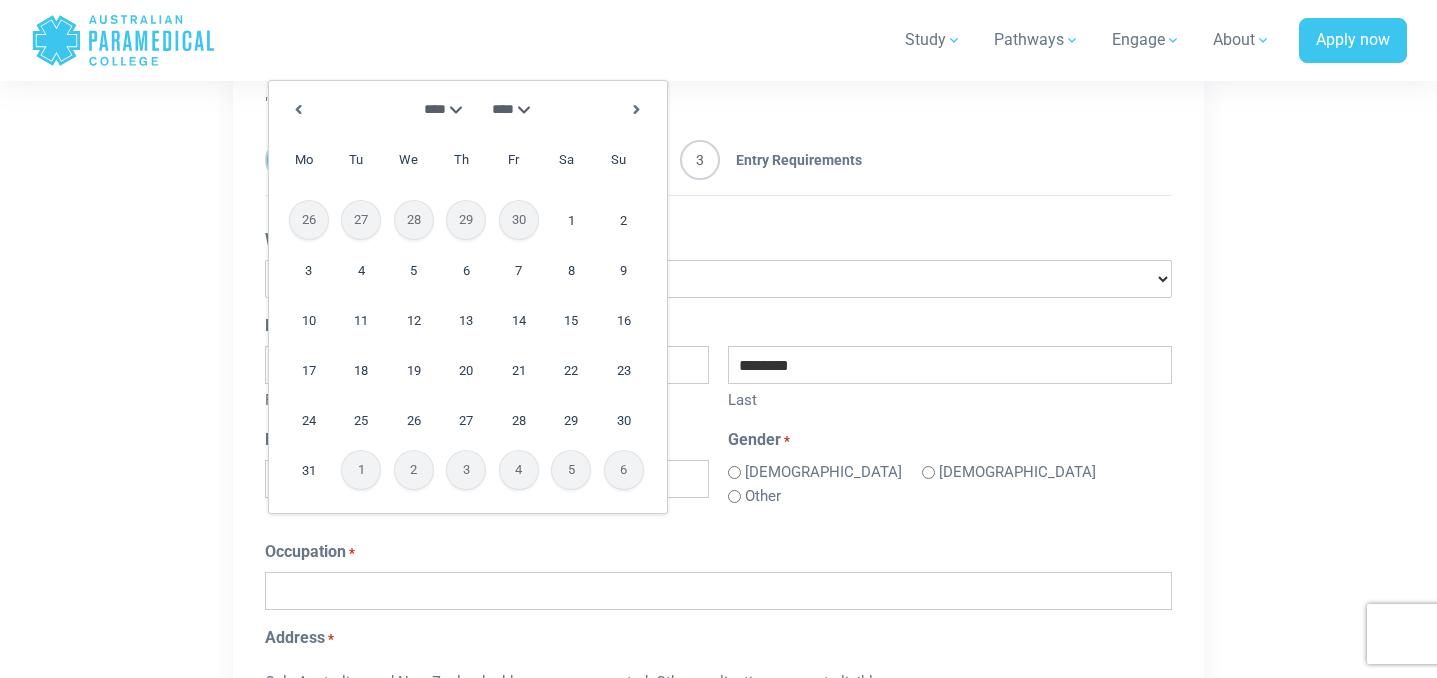 click on "******* ******** ***** ***** *** **** **** ****** ********* ******* ******** ********" at bounding box center (433, 109) 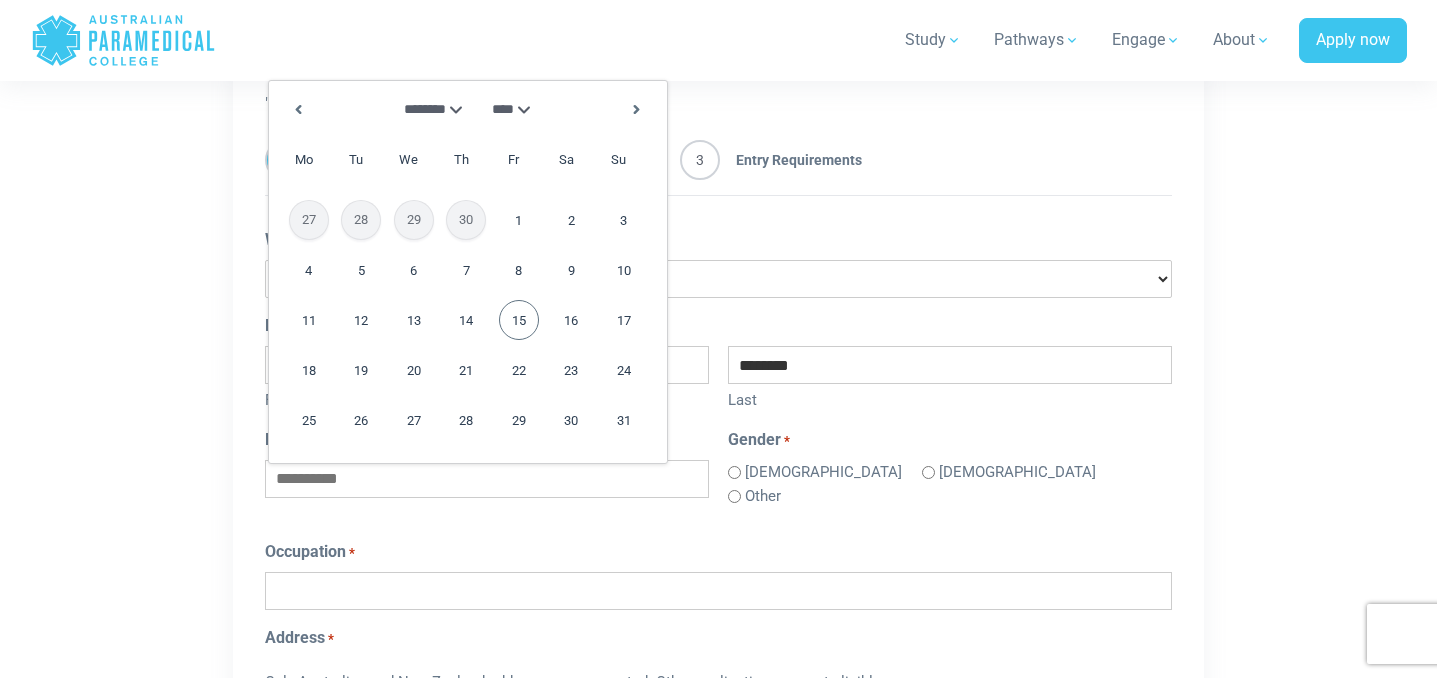 click on "15" at bounding box center [519, 320] 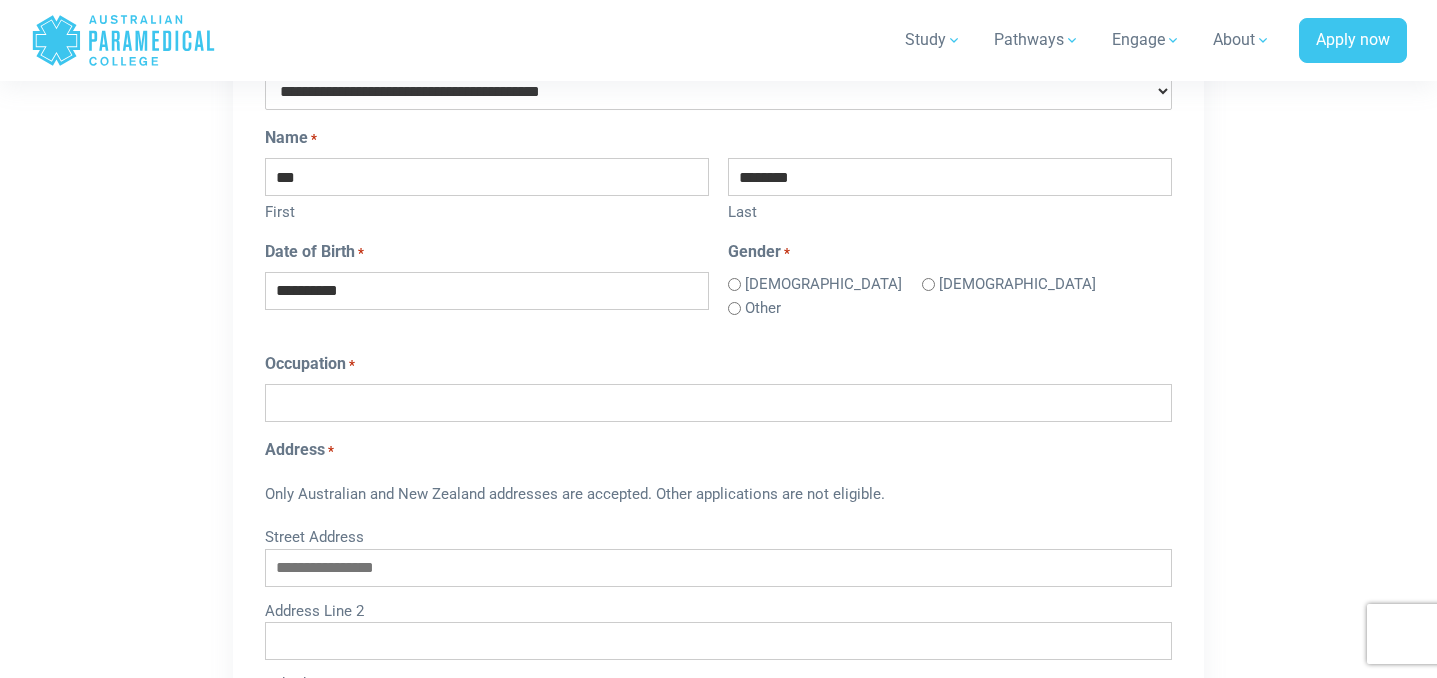 scroll, scrollTop: 1385, scrollLeft: 0, axis: vertical 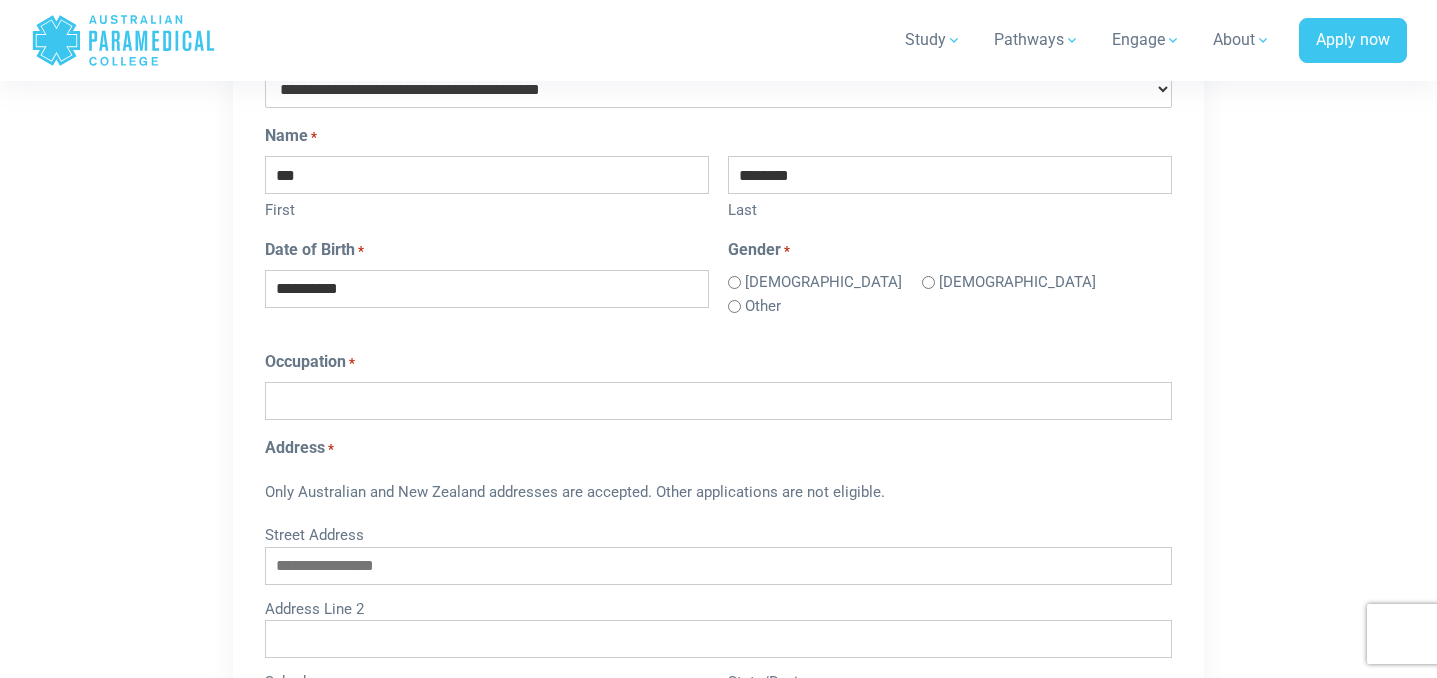 click on "Occupation *" at bounding box center [718, 401] 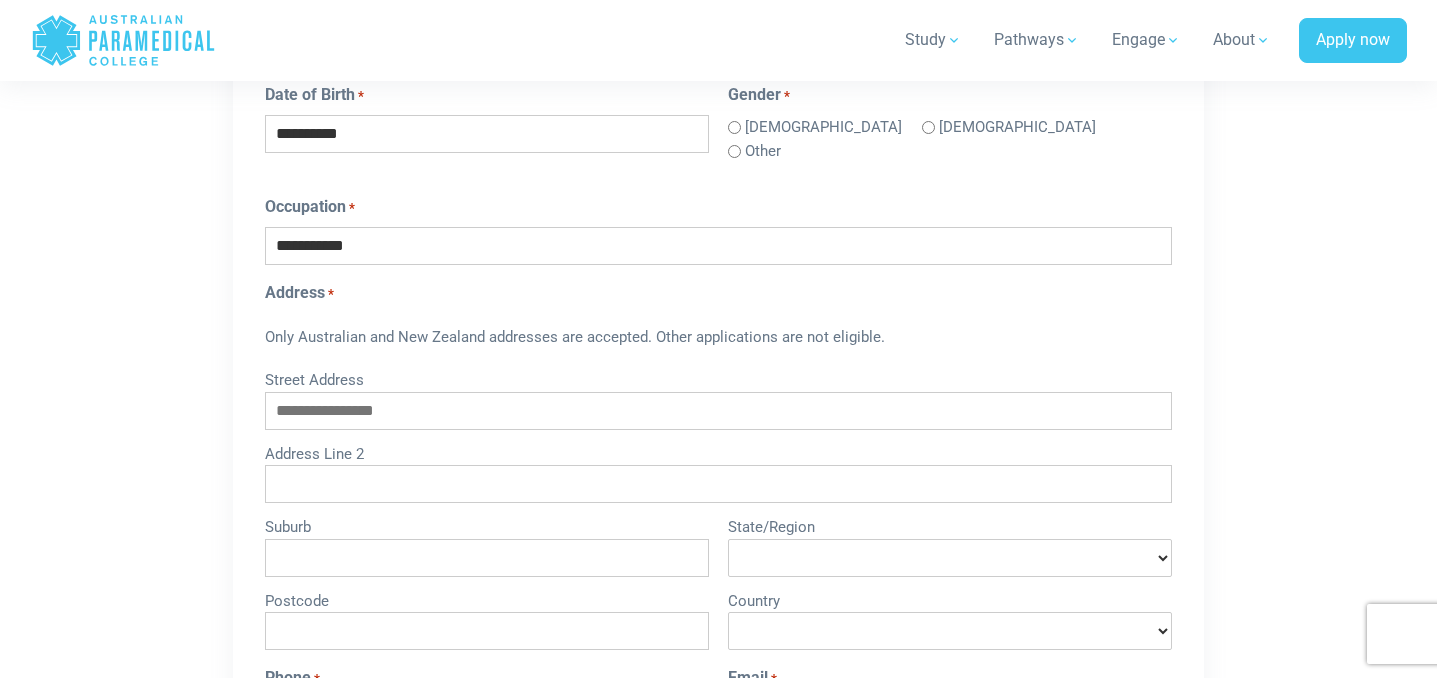 scroll, scrollTop: 1544, scrollLeft: 0, axis: vertical 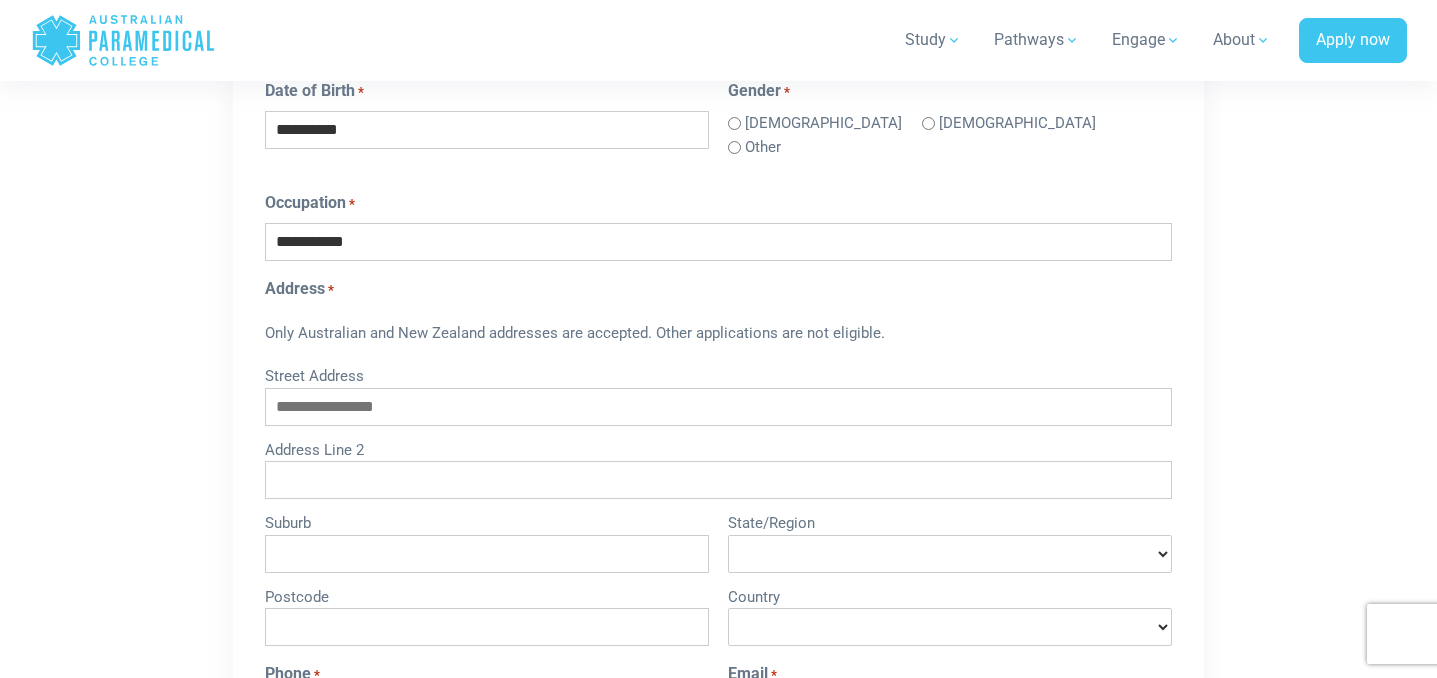 type on "**********" 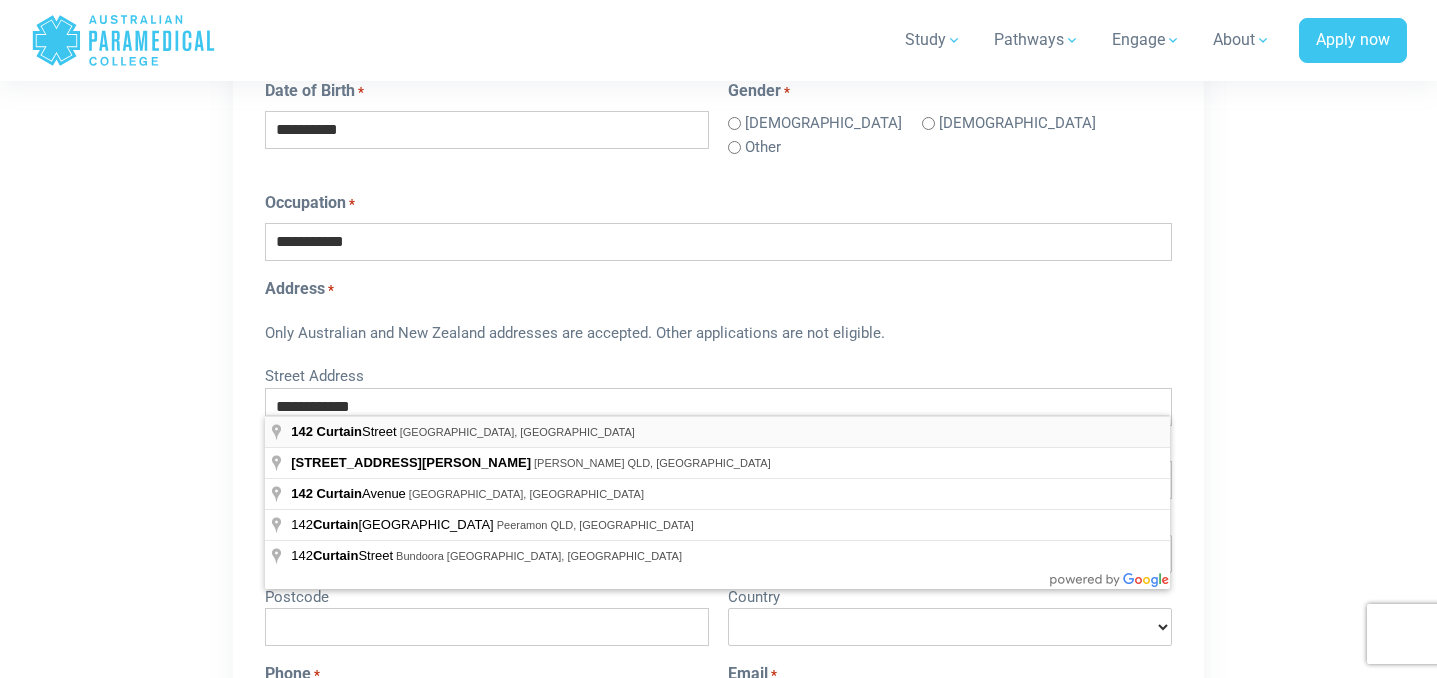 type on "**********" 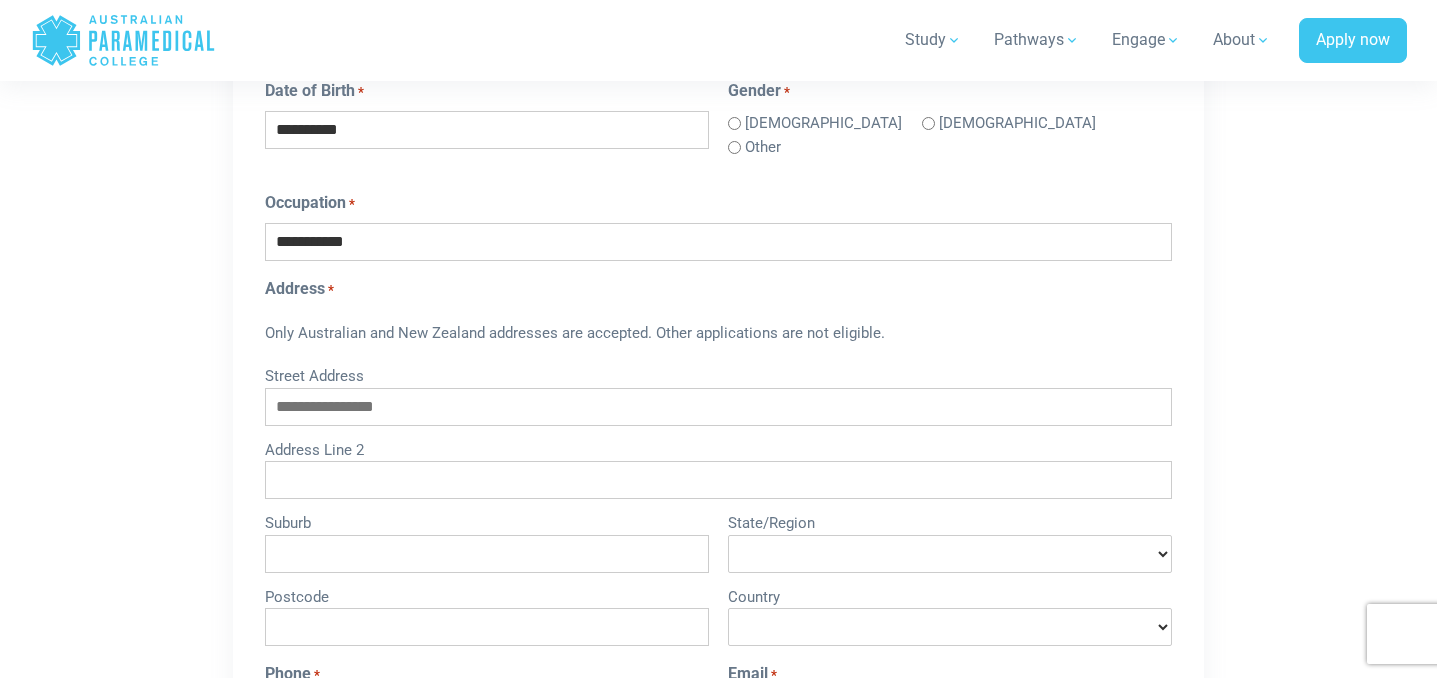 type on "**********" 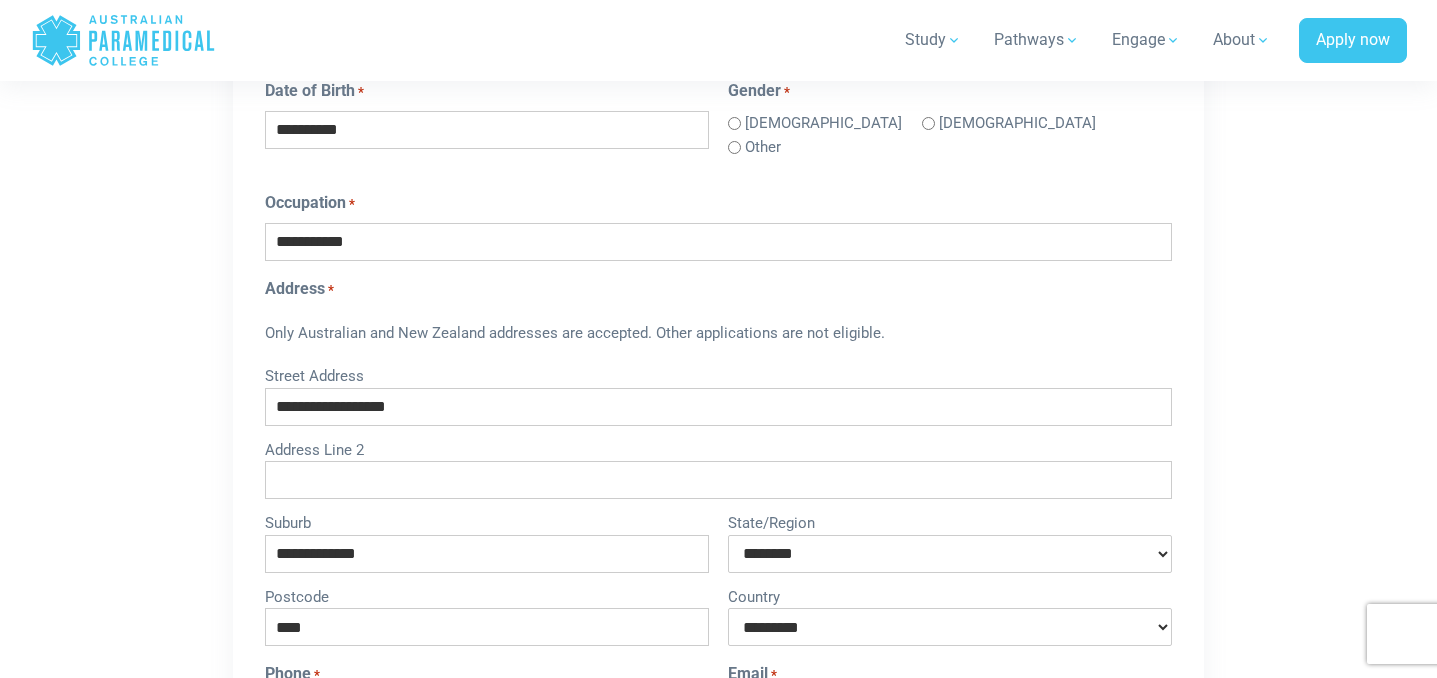 select on "********" 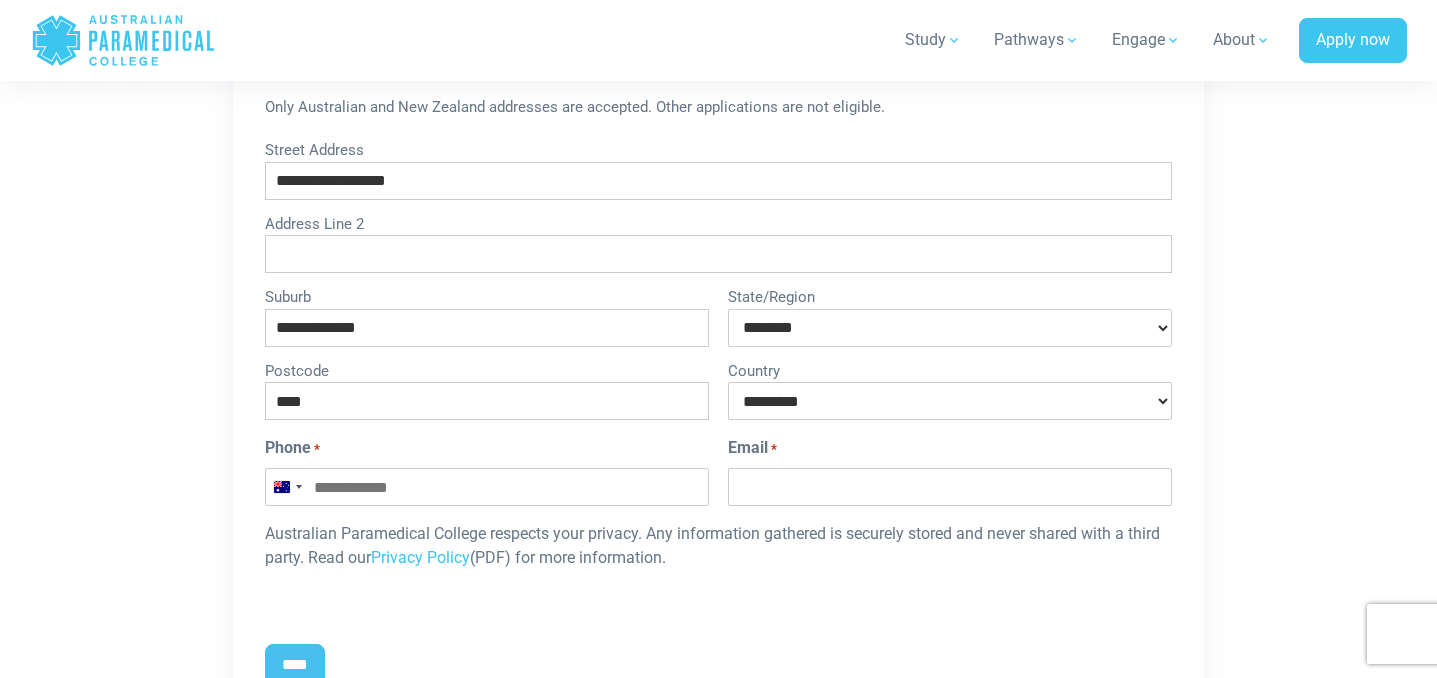 scroll, scrollTop: 1778, scrollLeft: 0, axis: vertical 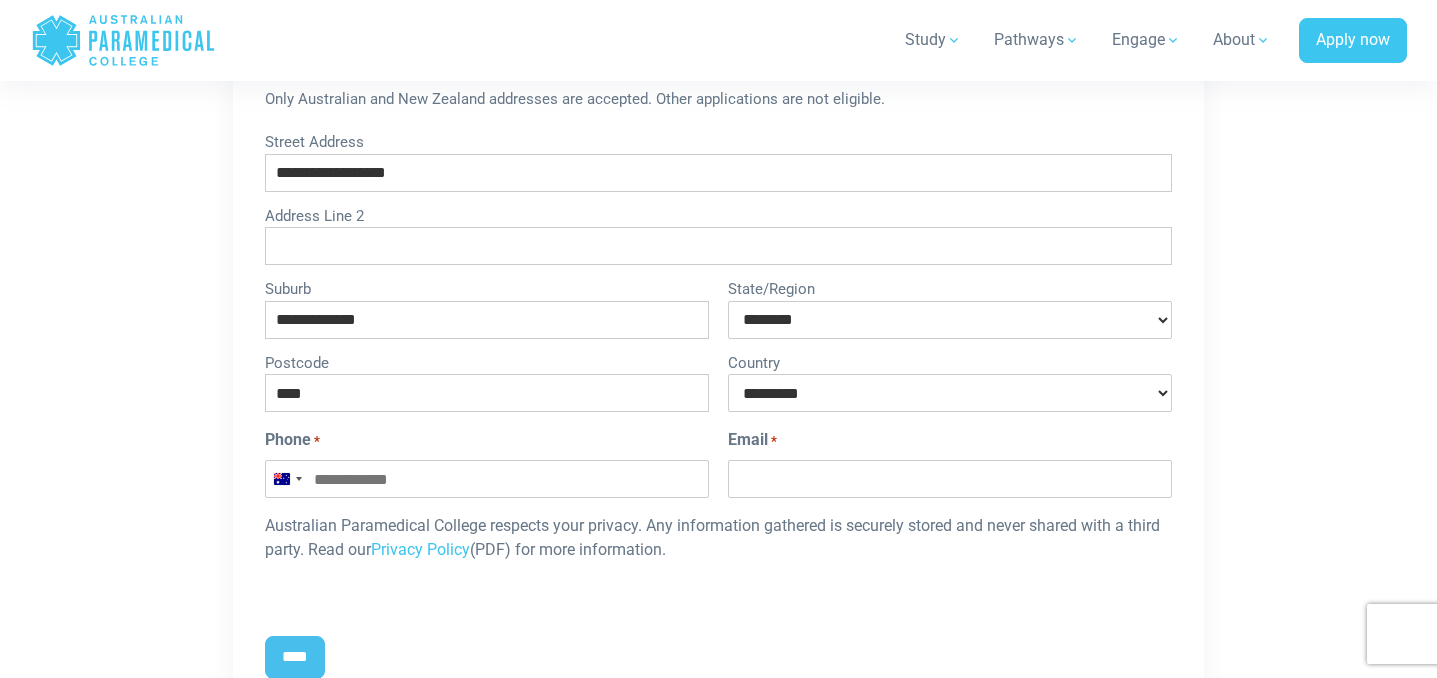 click on "Phone *" at bounding box center [487, 479] 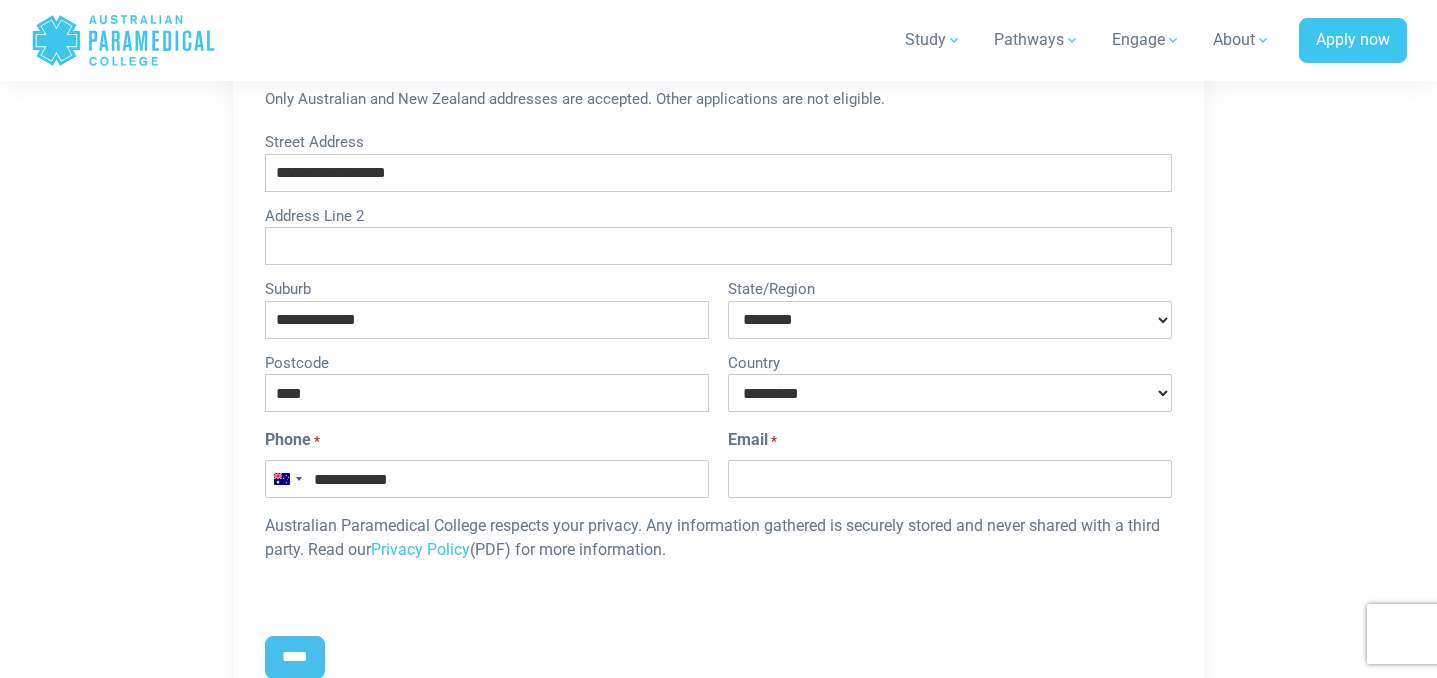 type on "**********" 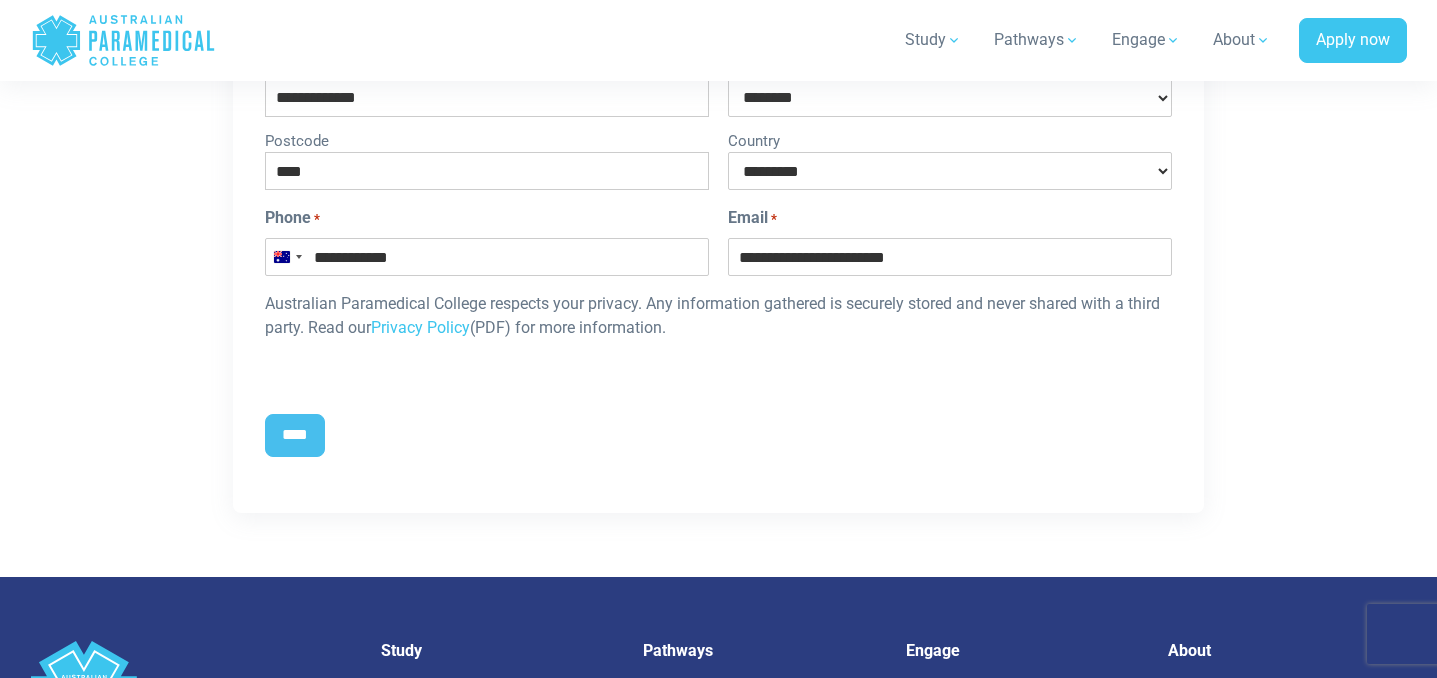 scroll, scrollTop: 2009, scrollLeft: 0, axis: vertical 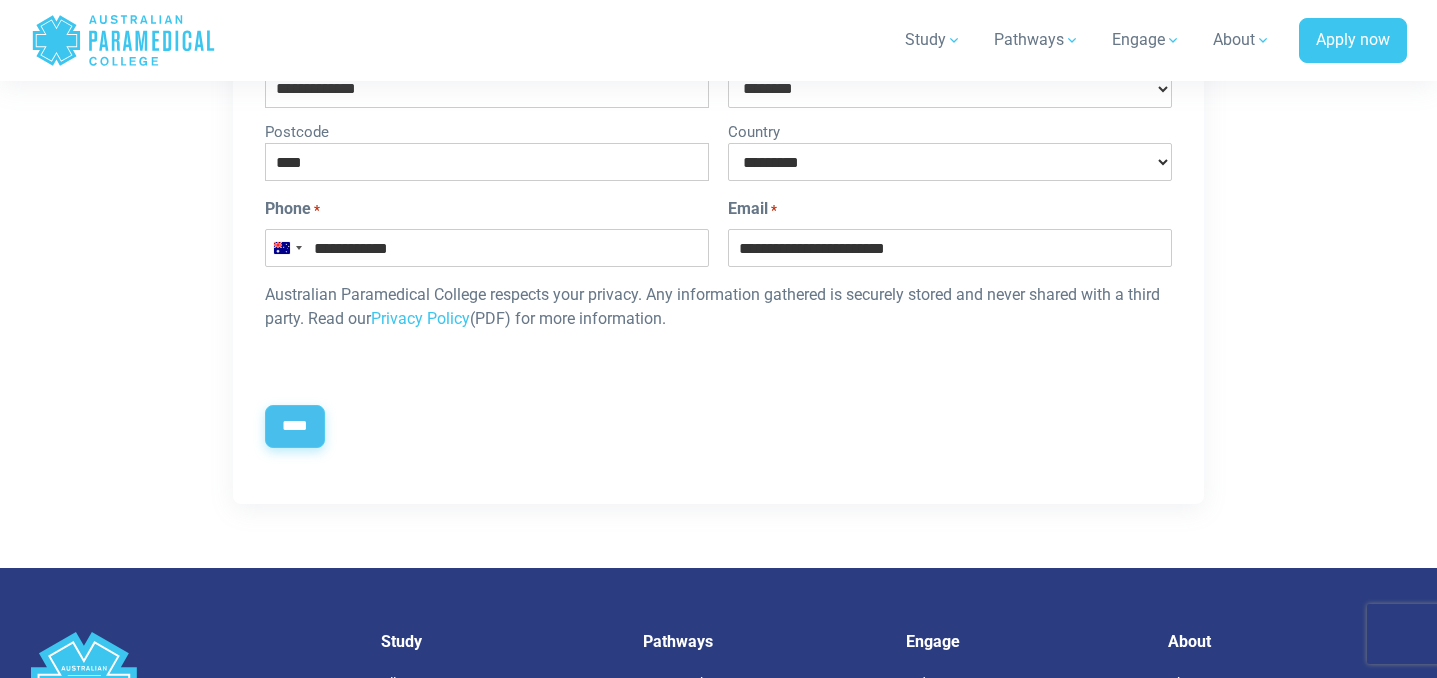 type on "**********" 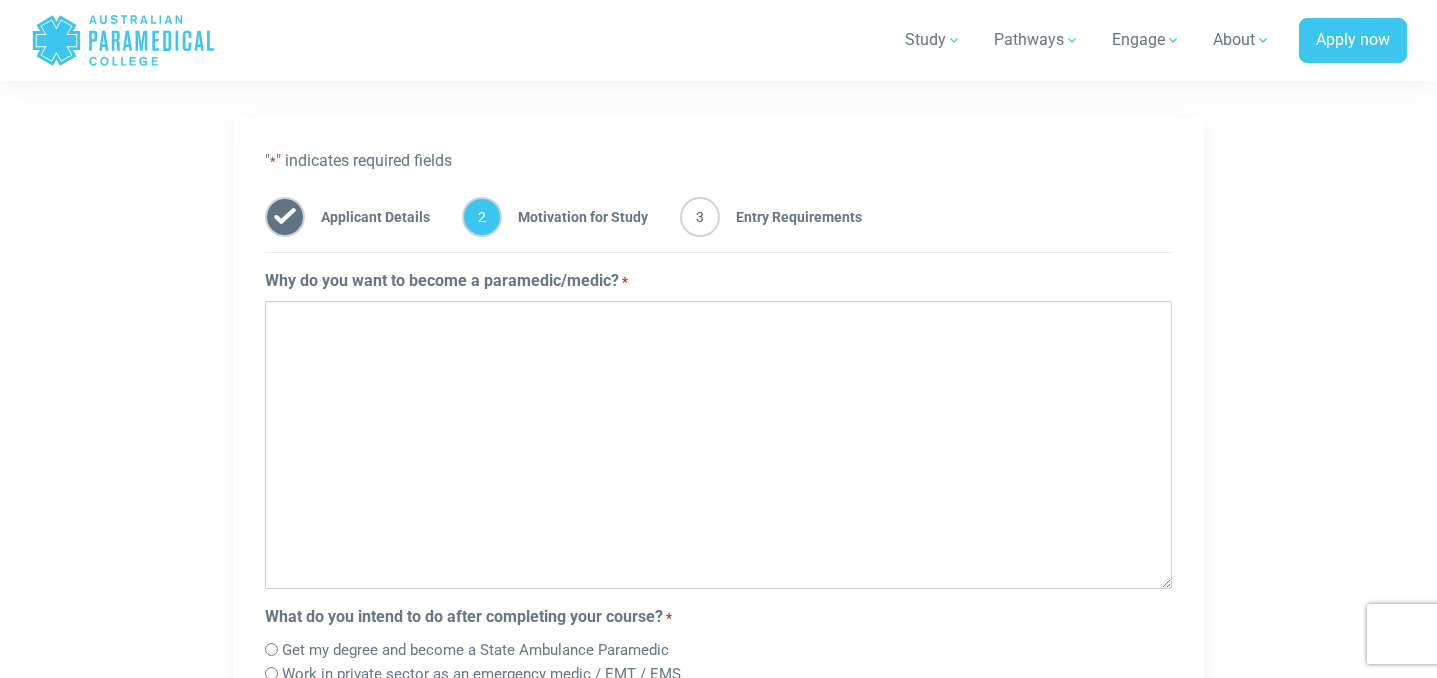 scroll, scrollTop: 1148, scrollLeft: 0, axis: vertical 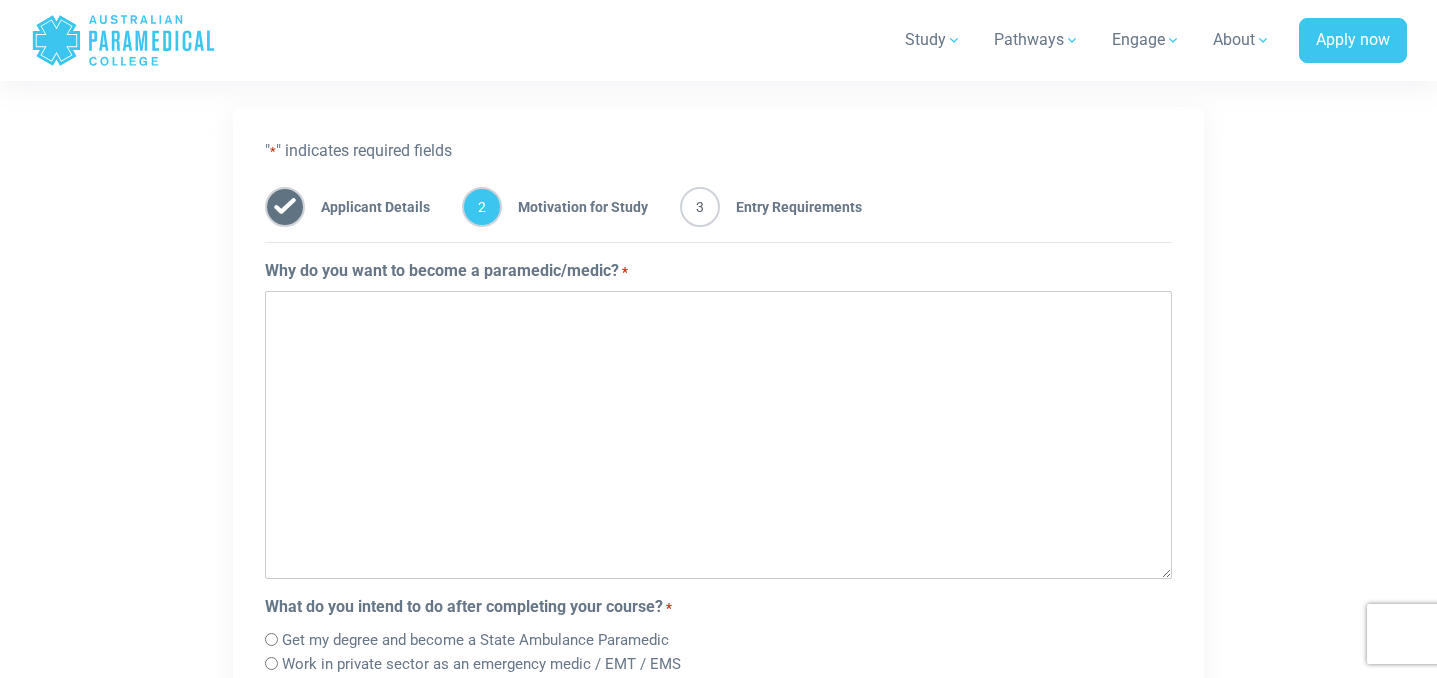 click on "Why do you want to become a paramedic/medic? *" at bounding box center [718, 435] 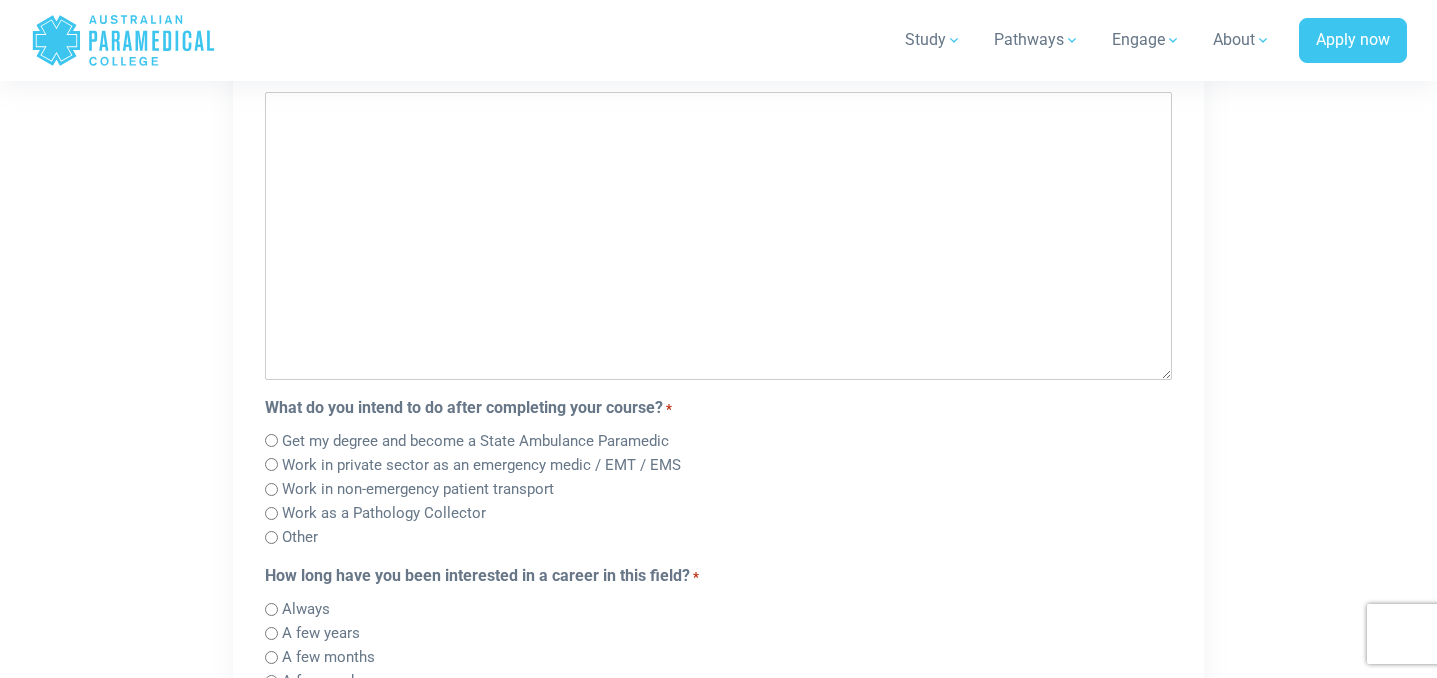 scroll, scrollTop: 1348, scrollLeft: 0, axis: vertical 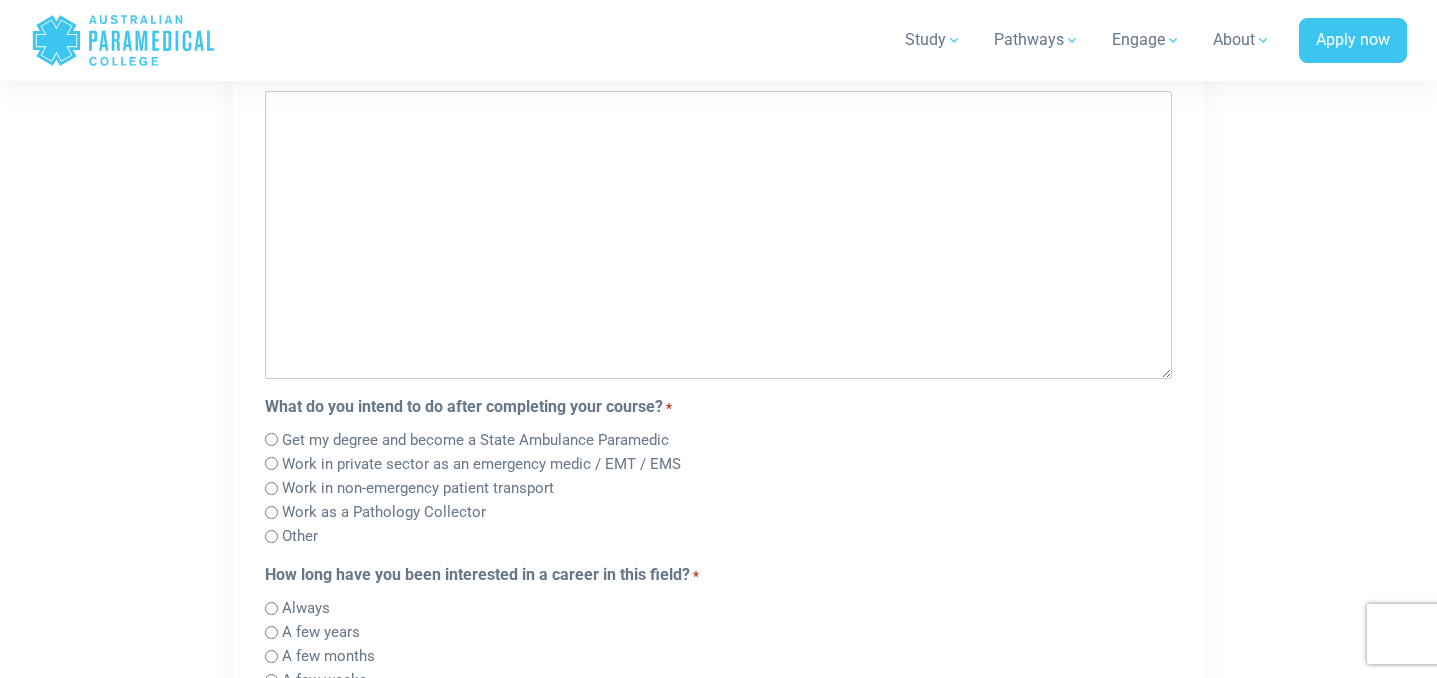 click on "Get my degree and become a State Ambulance Paramedic" at bounding box center [718, 439] 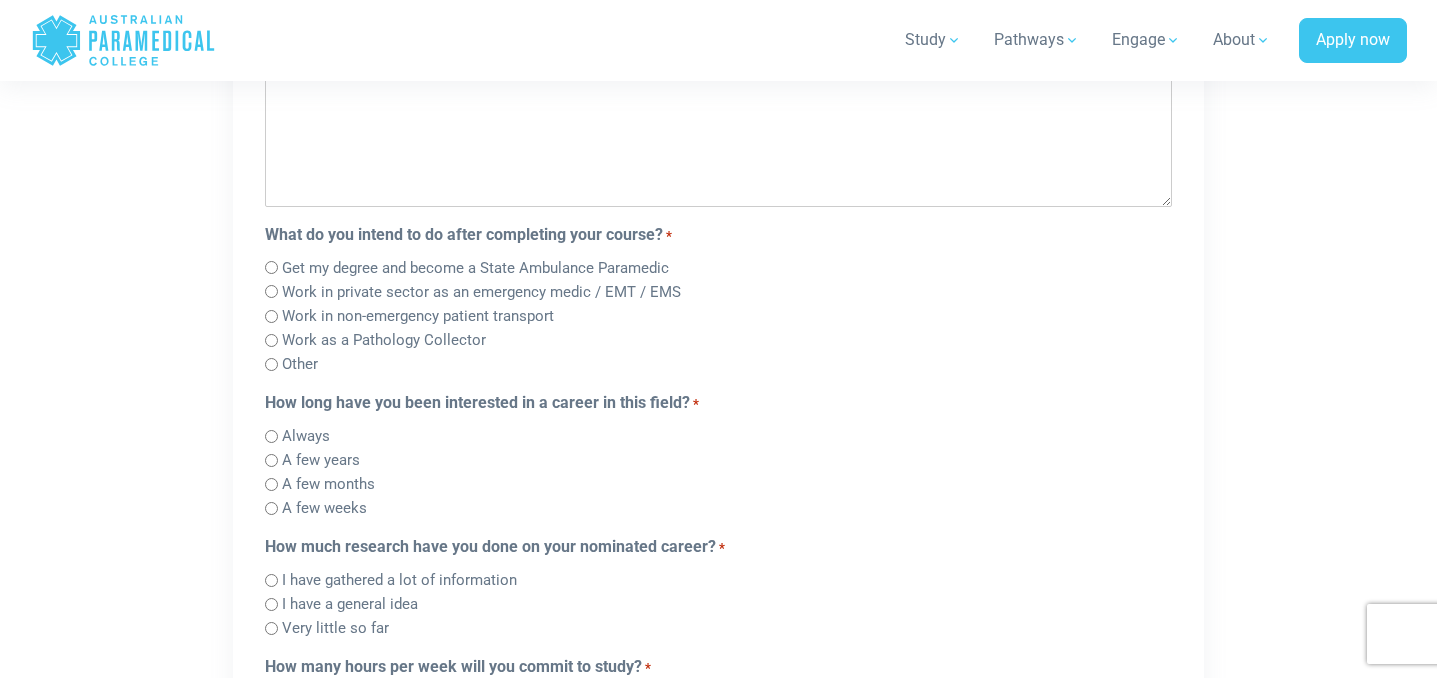 scroll, scrollTop: 1525, scrollLeft: 0, axis: vertical 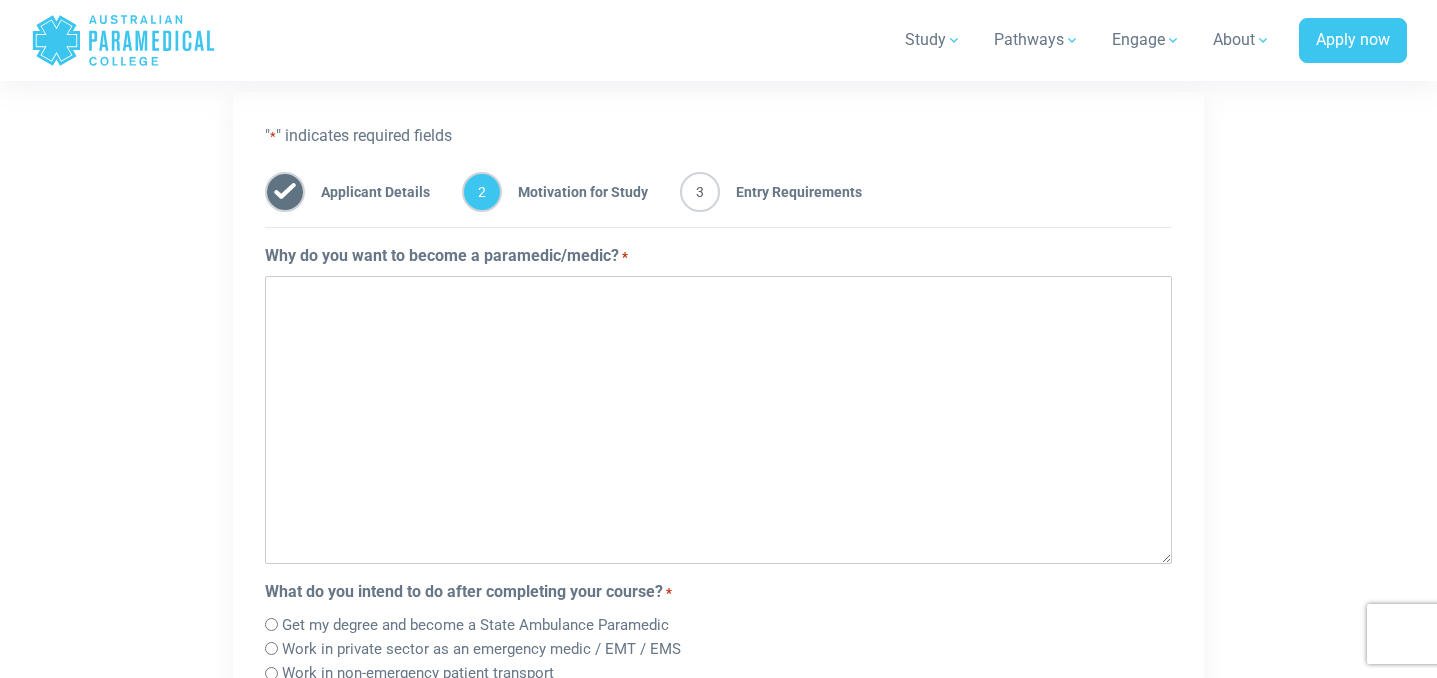 click on "Why do you want to become a paramedic/medic? *" at bounding box center (718, 420) 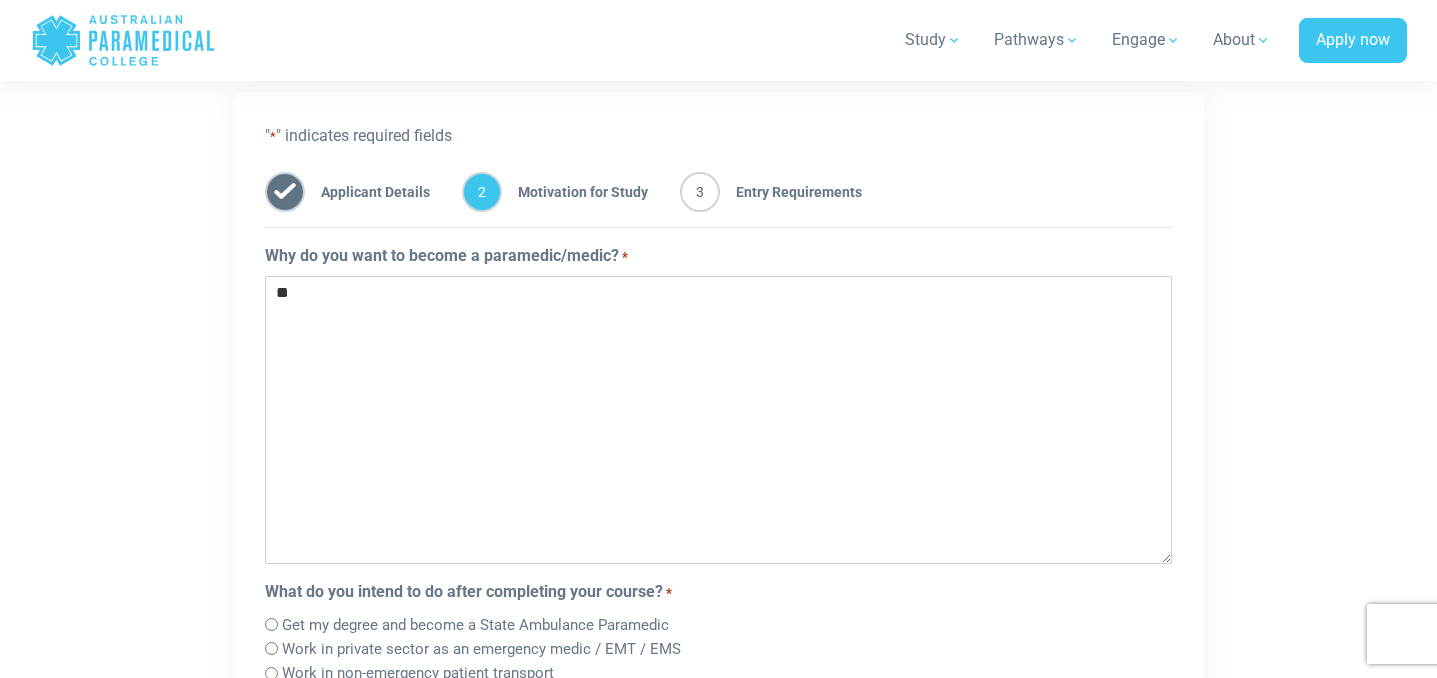 type on "*" 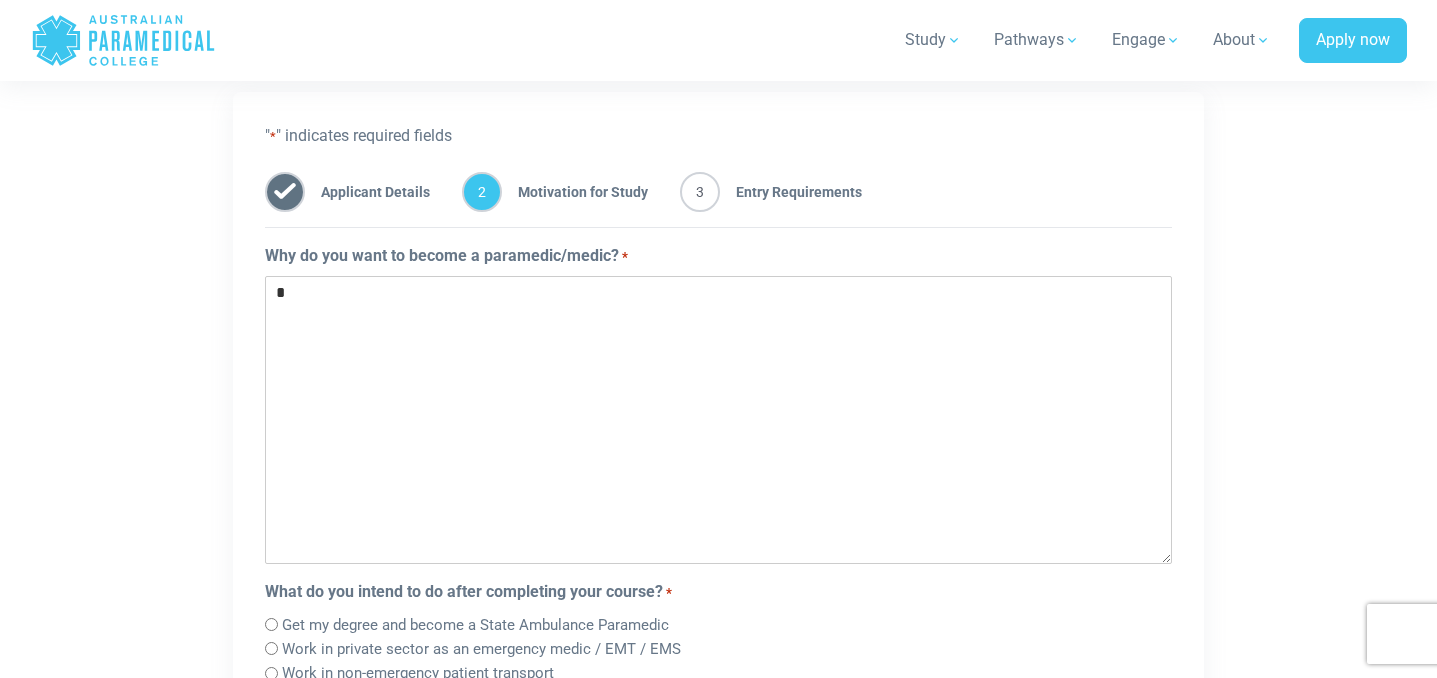 type 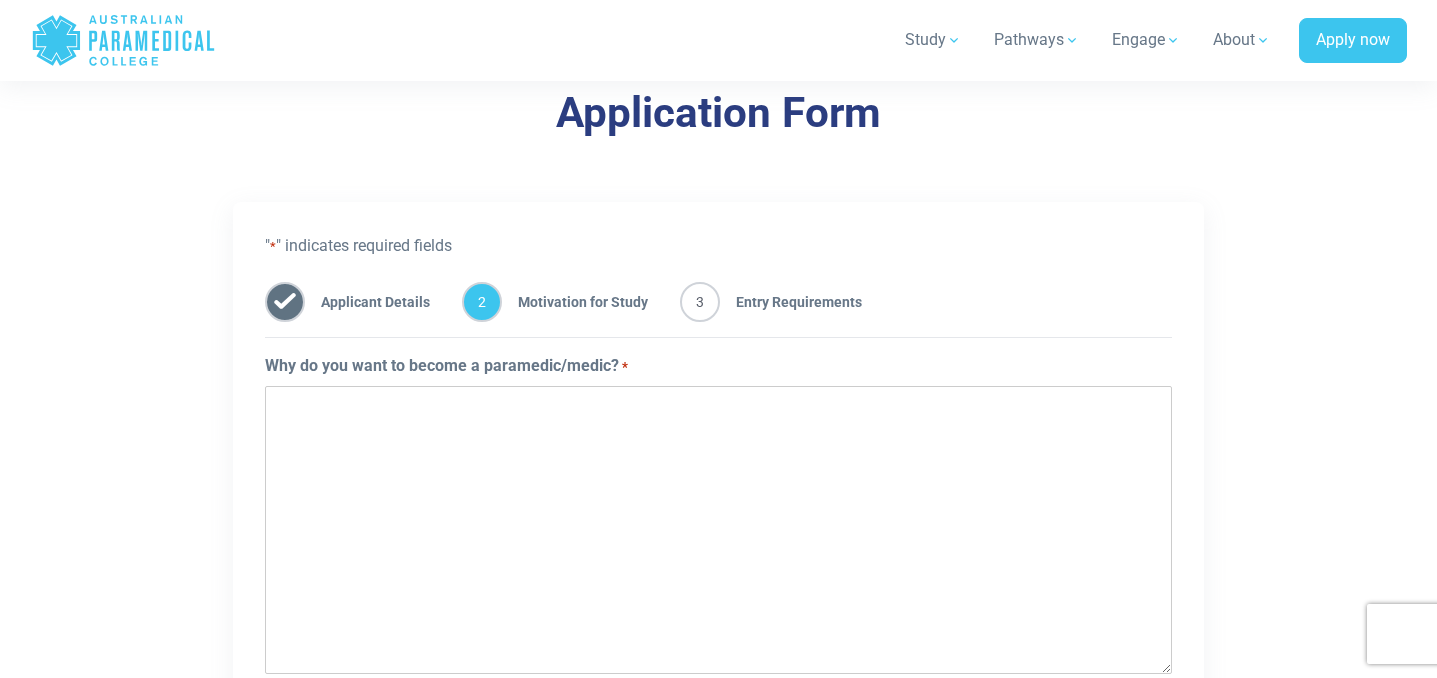 scroll, scrollTop: 1046, scrollLeft: 0, axis: vertical 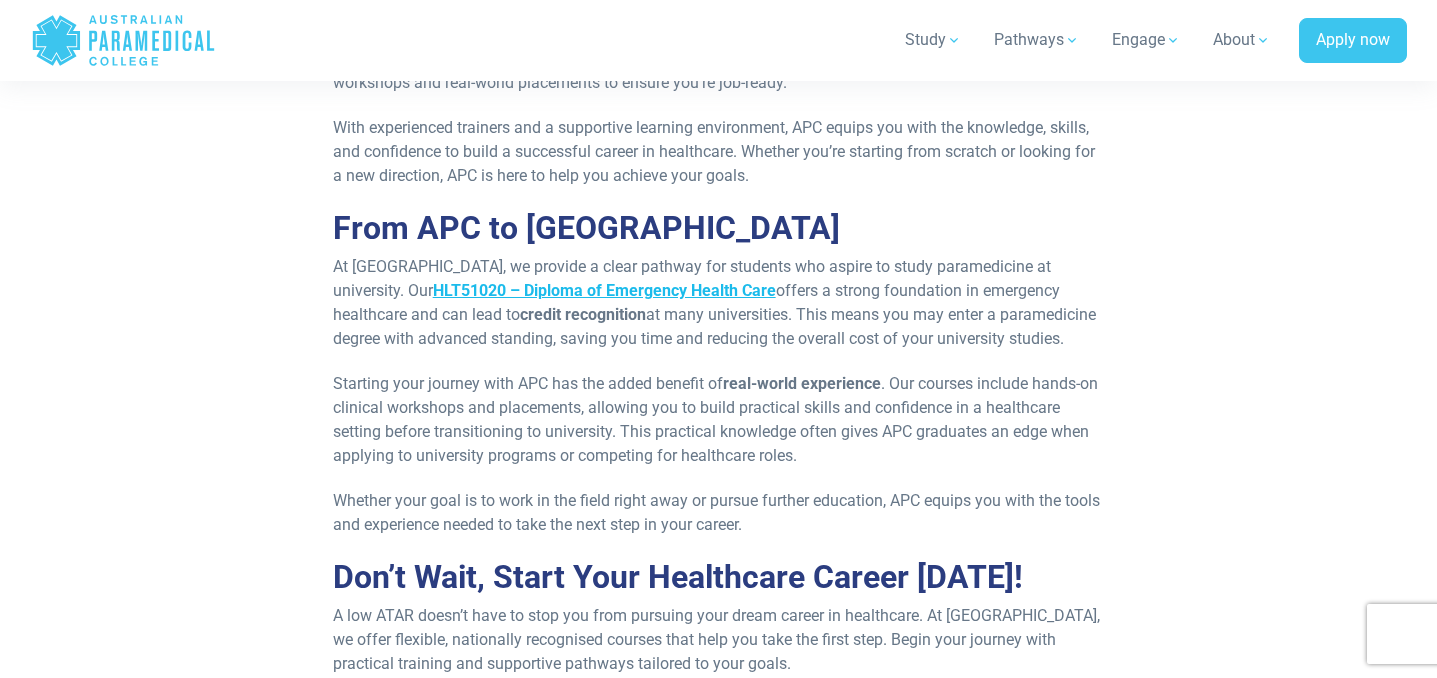 click on "HLT51020 – Diploma of Emergency Health Care" at bounding box center [604, 290] 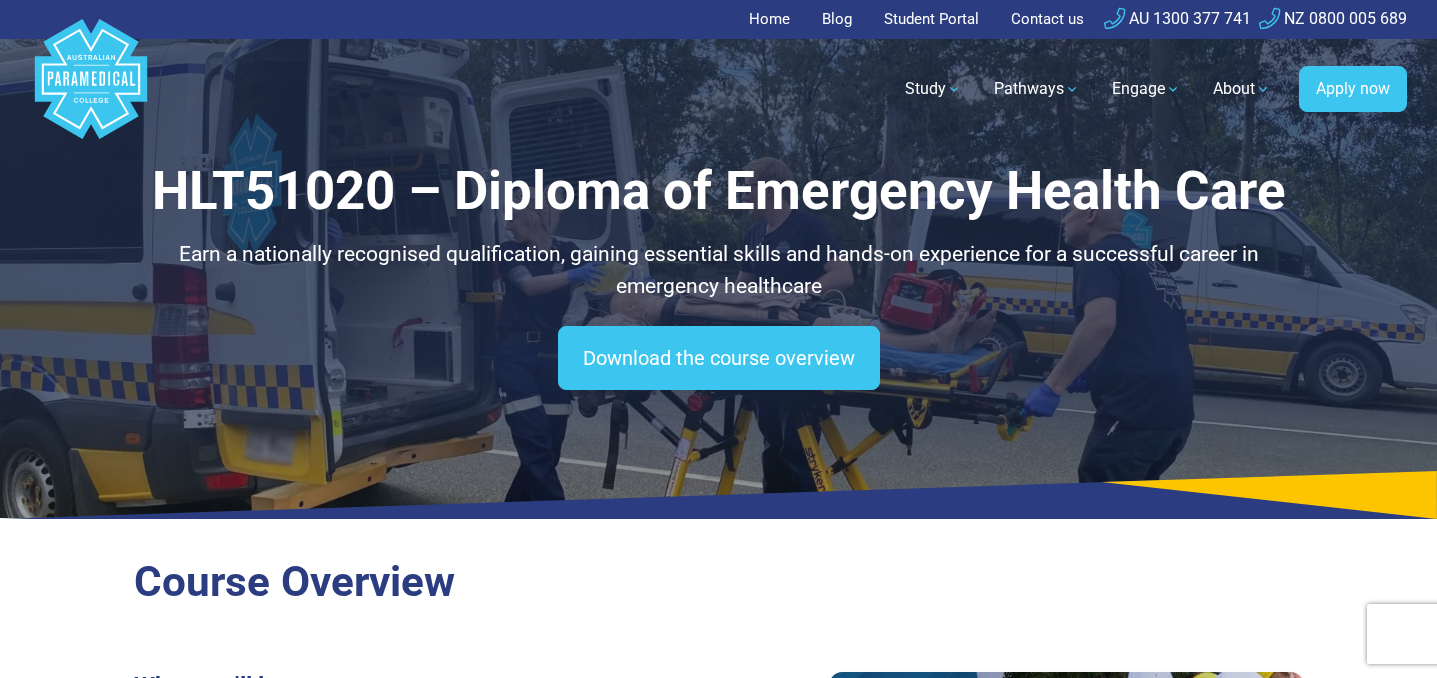 scroll, scrollTop: 0, scrollLeft: 0, axis: both 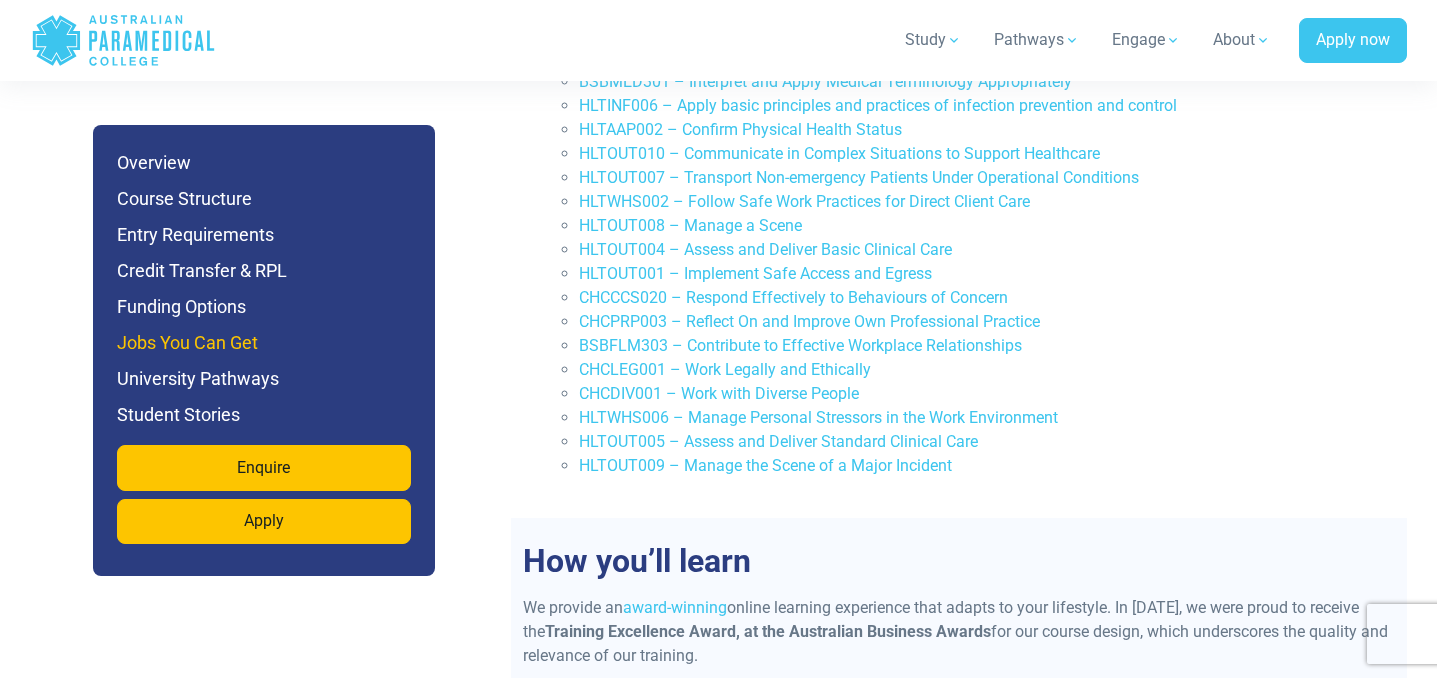 click on "Jobs You Can Get" at bounding box center [264, 343] 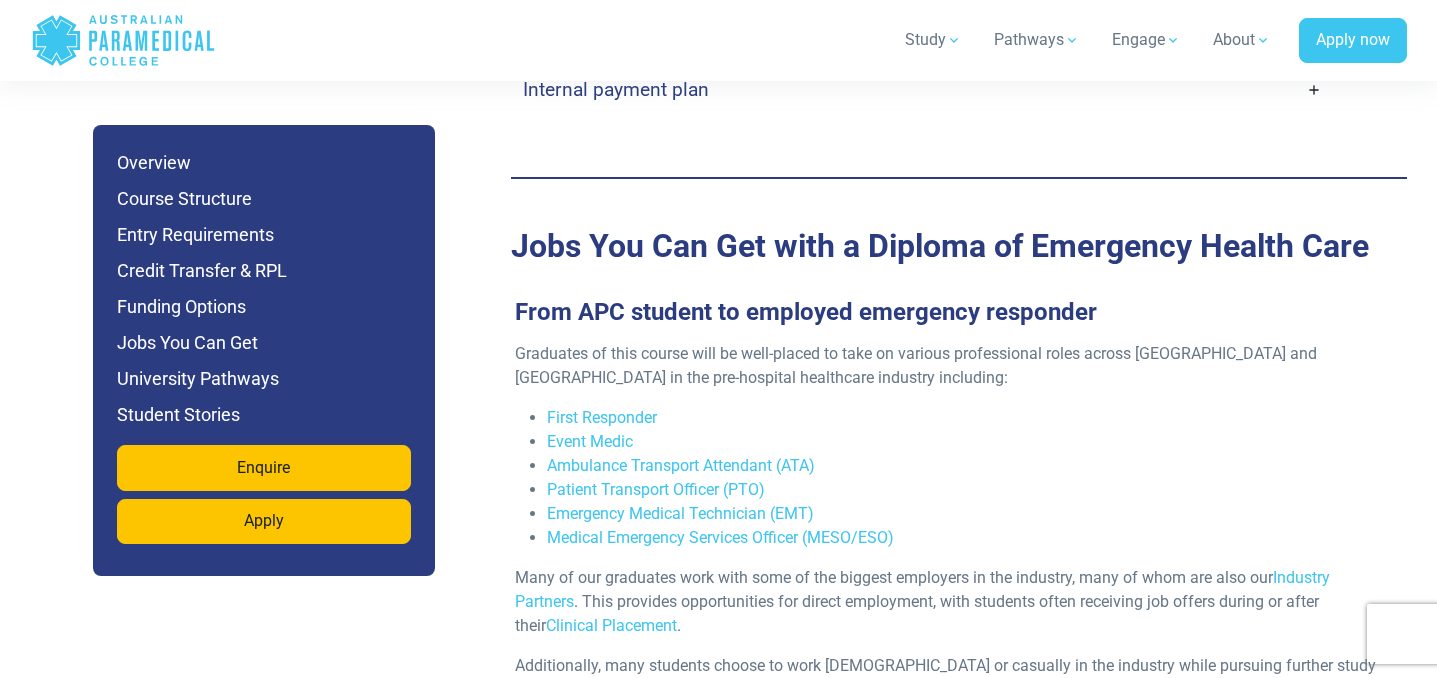 scroll, scrollTop: 6485, scrollLeft: 0, axis: vertical 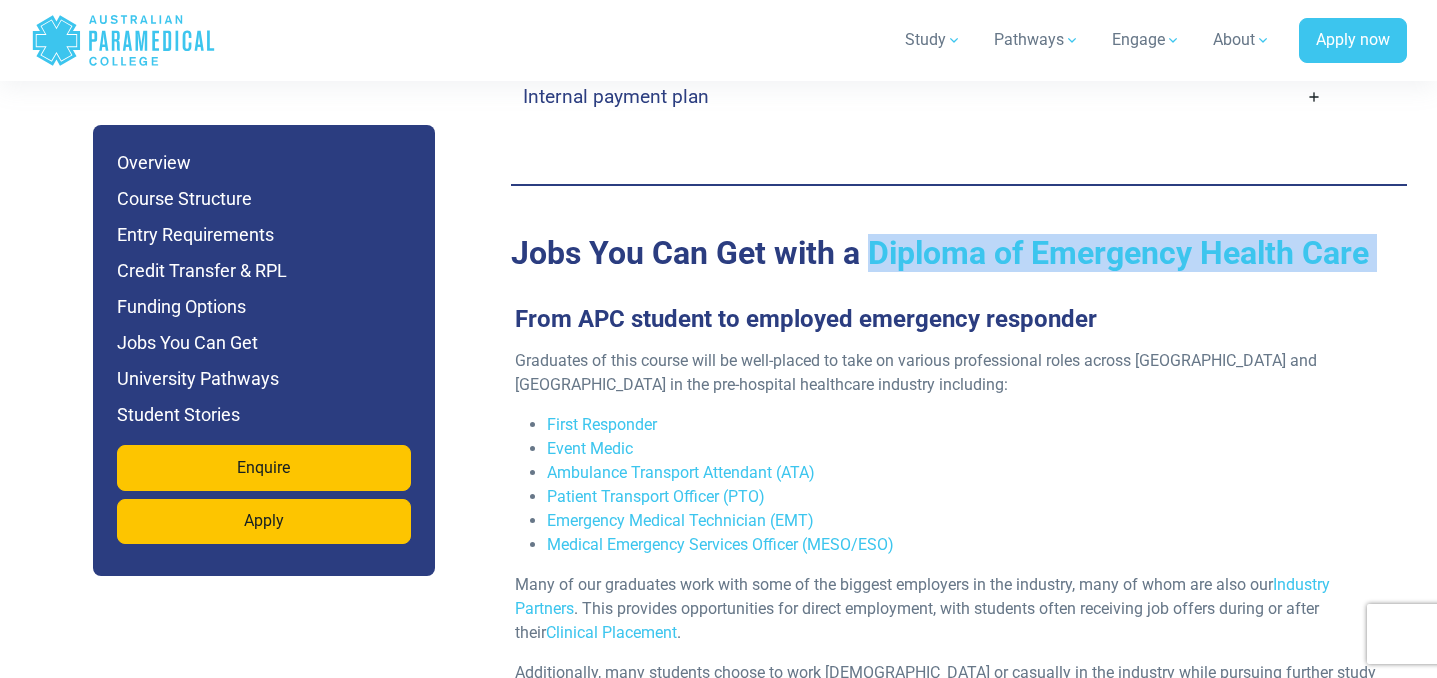 drag, startPoint x: 864, startPoint y: 192, endPoint x: 1095, endPoint y: 218, distance: 232.4586 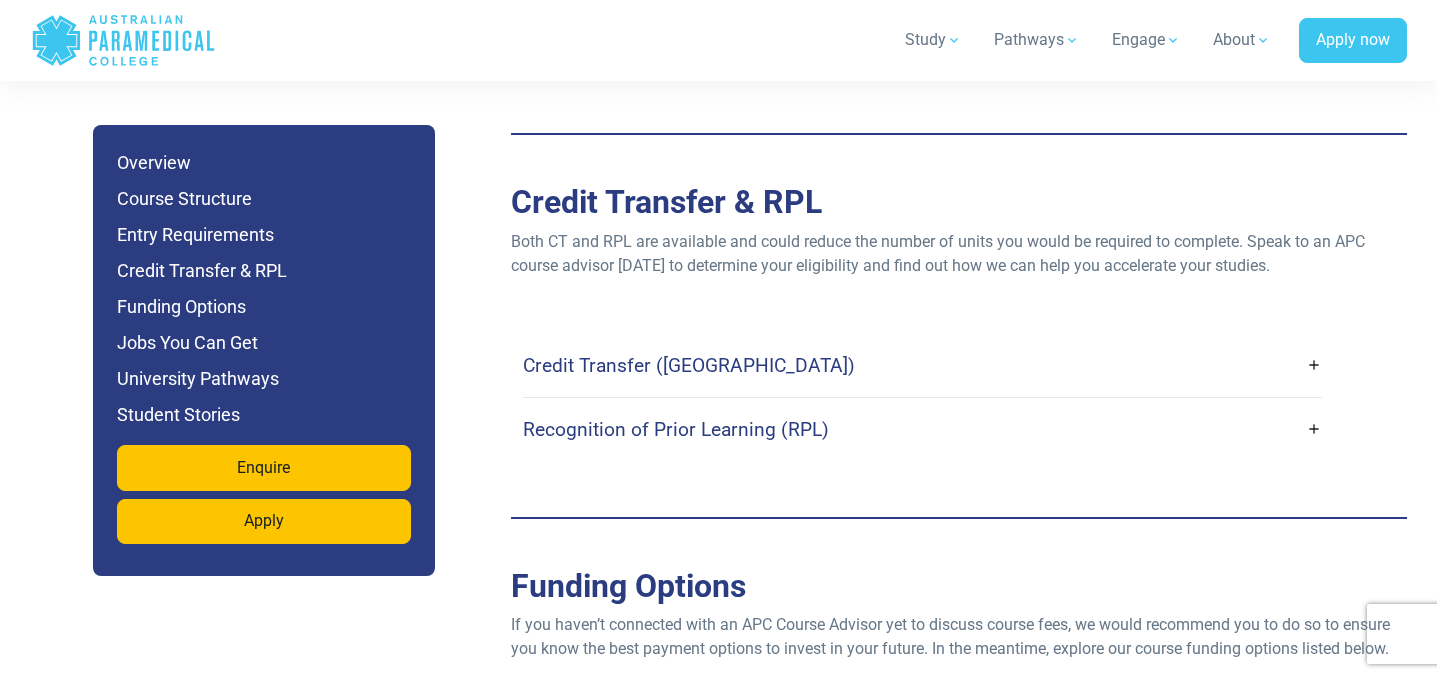 scroll, scrollTop: 5770, scrollLeft: 0, axis: vertical 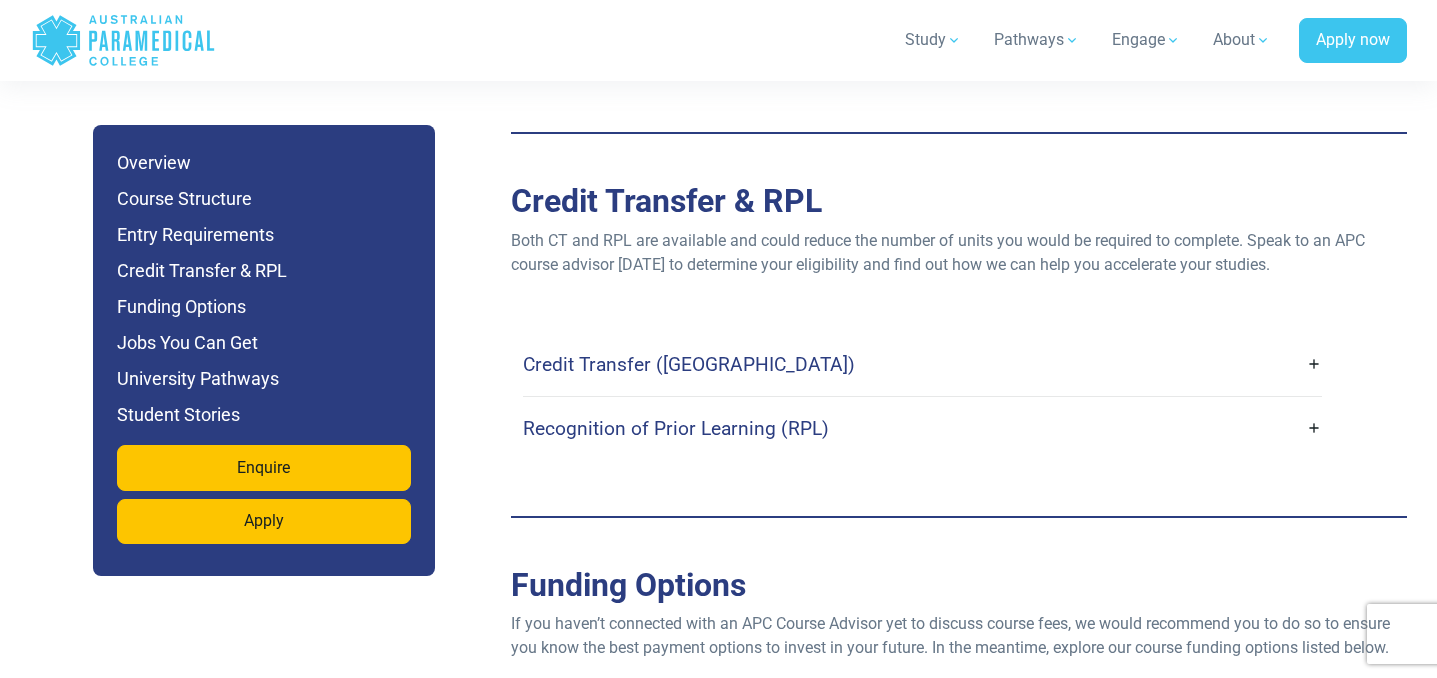 click on "Credit Transfer (CT)" at bounding box center (922, 364) 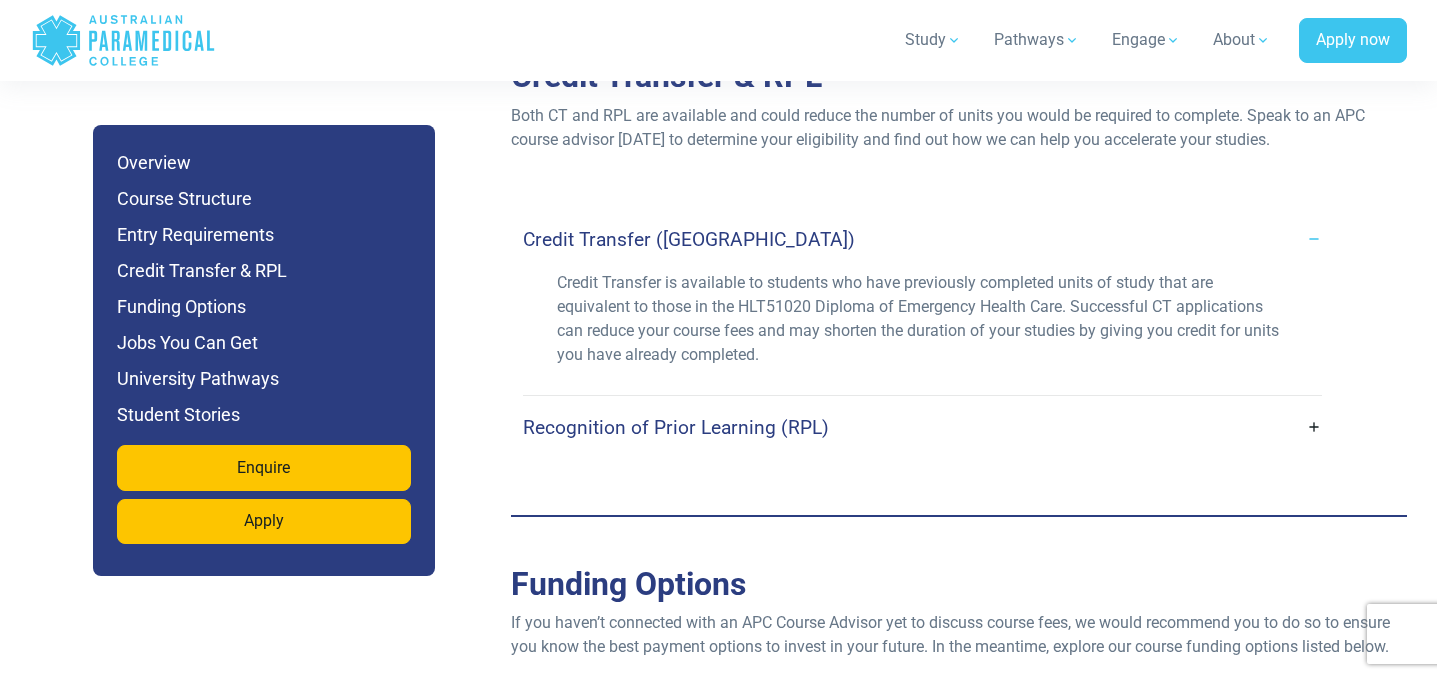 scroll, scrollTop: 5916, scrollLeft: 0, axis: vertical 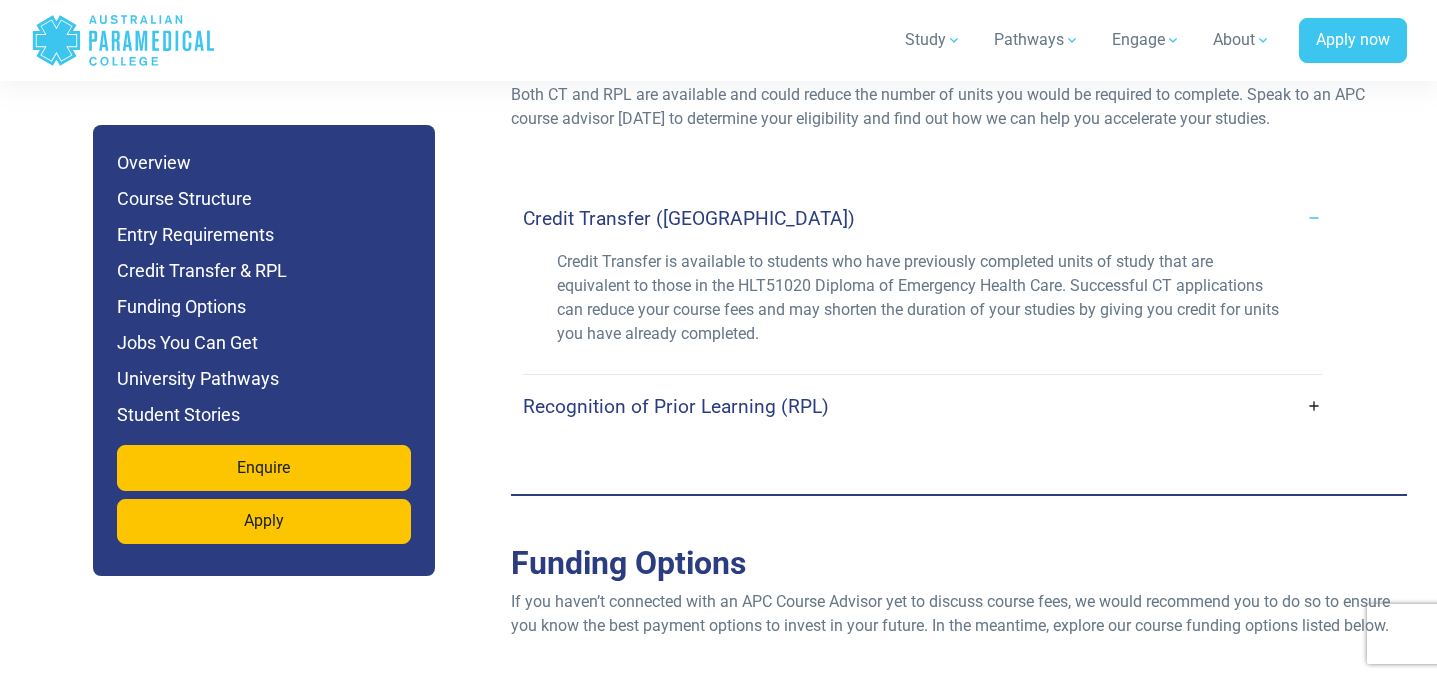 click on "Recognition of Prior Learning (RPL)" at bounding box center [922, 406] 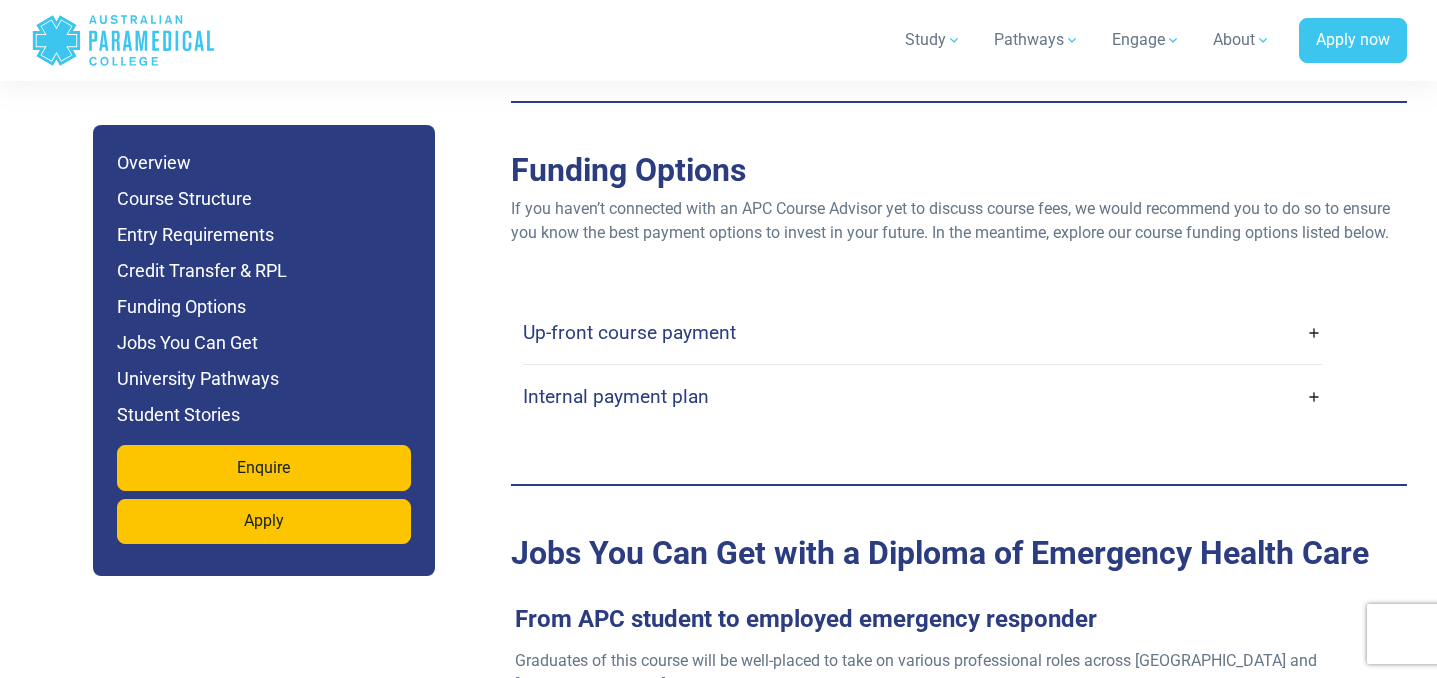 scroll, scrollTop: 6455, scrollLeft: 0, axis: vertical 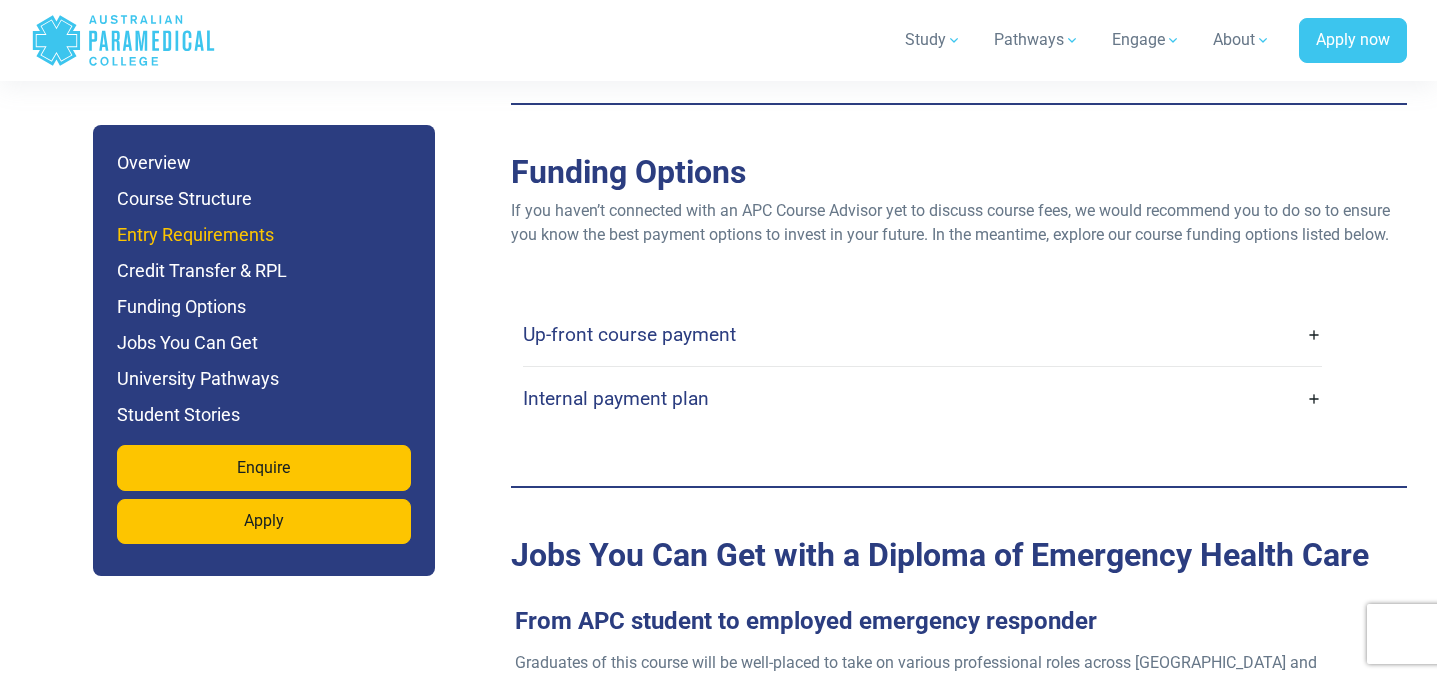 click on "Entry Requirements" at bounding box center [264, 235] 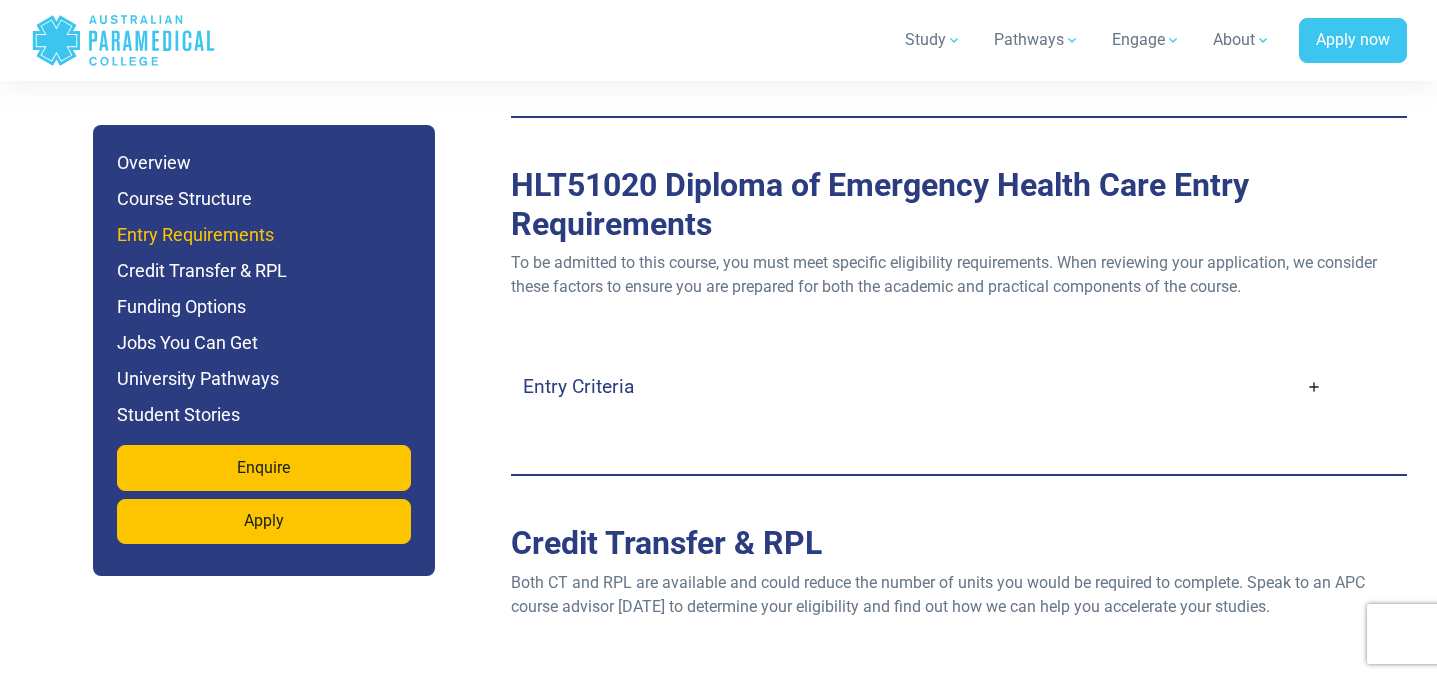 scroll, scrollTop: 5422, scrollLeft: 0, axis: vertical 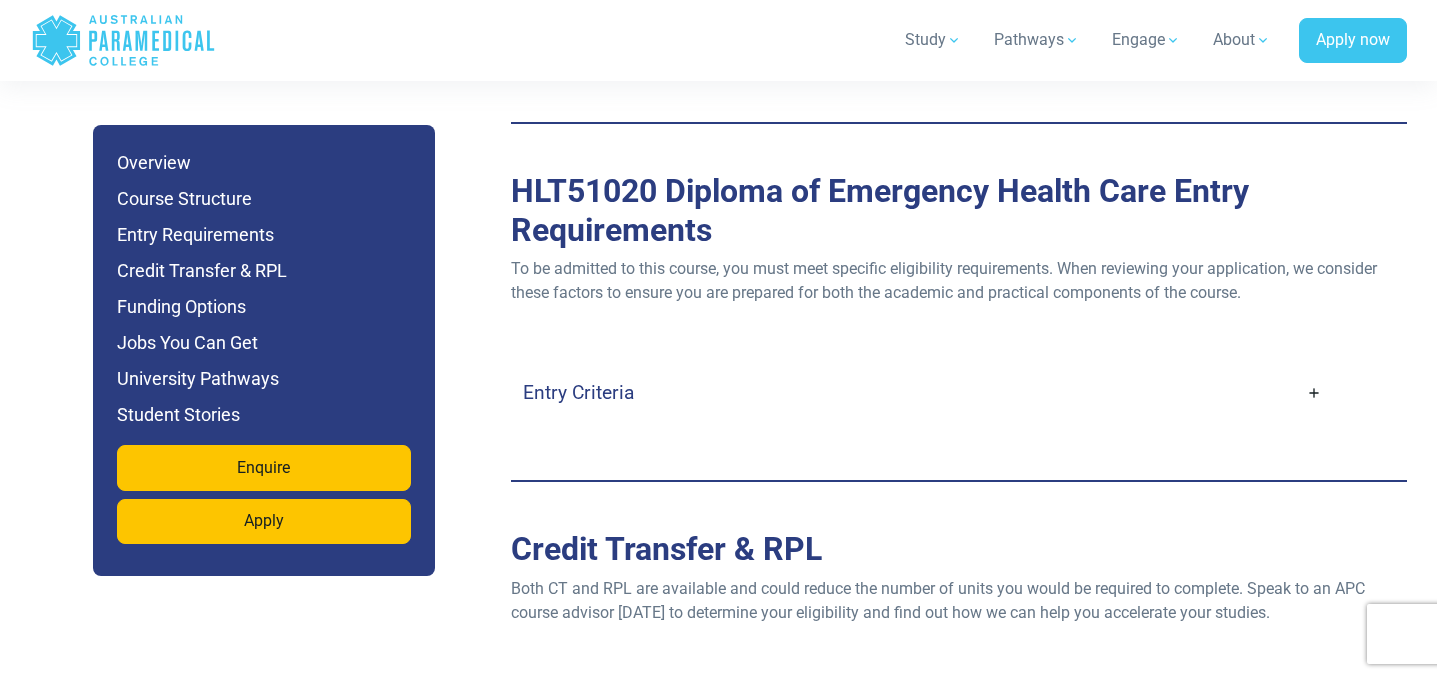 click on "Entry Criteria" at bounding box center [922, 392] 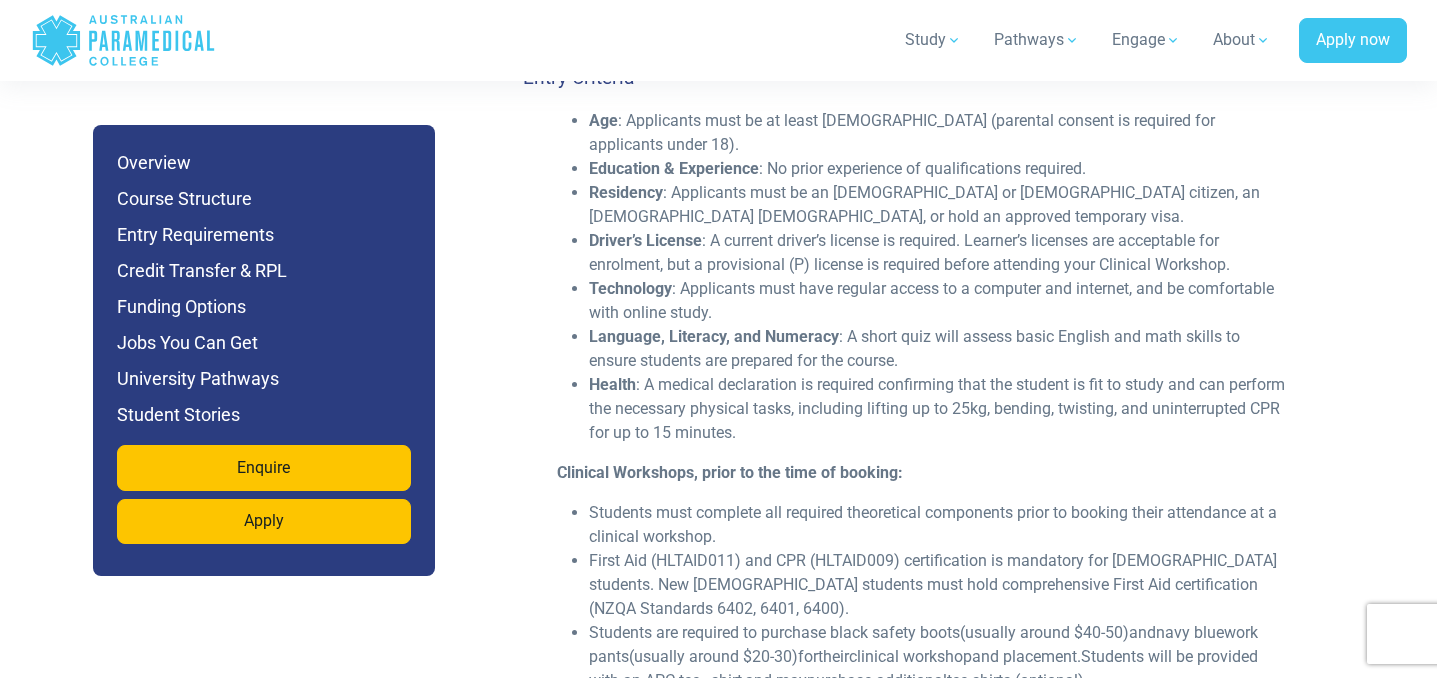 scroll, scrollTop: 5738, scrollLeft: 0, axis: vertical 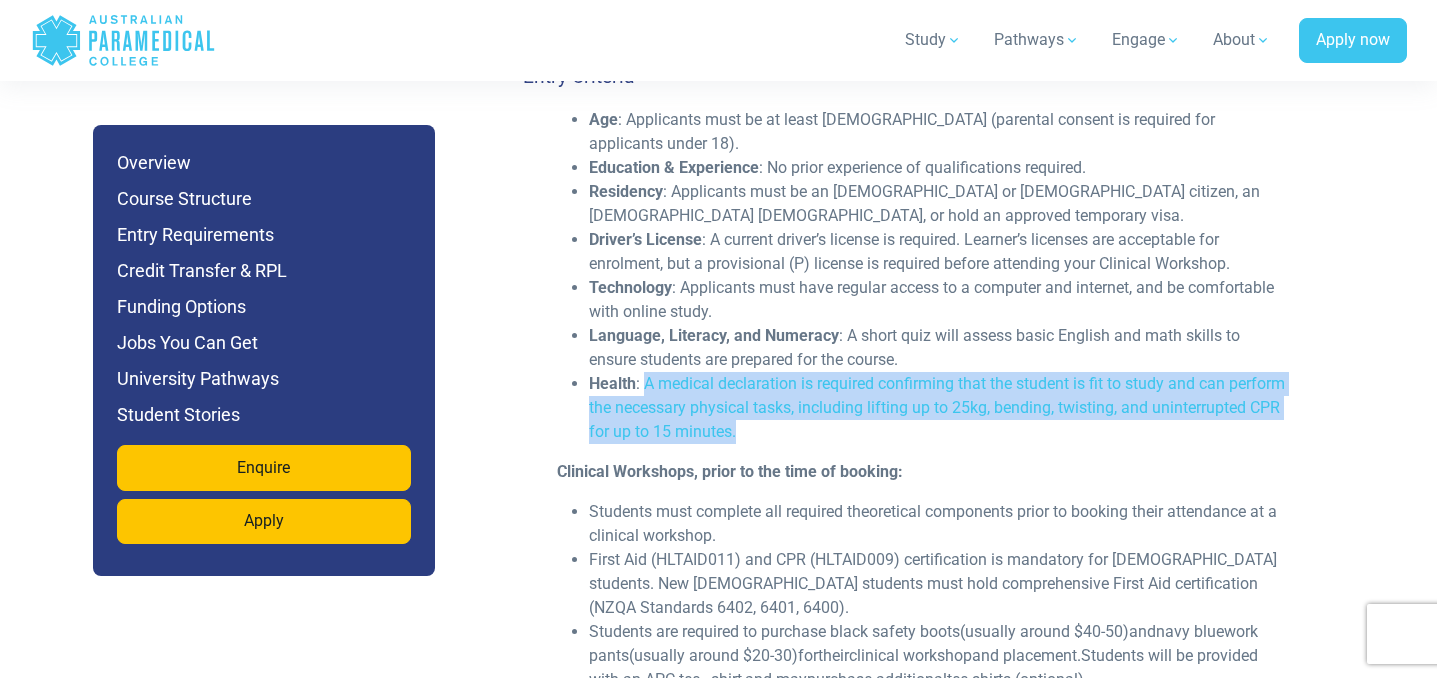 drag, startPoint x: 643, startPoint y: 317, endPoint x: 868, endPoint y: 370, distance: 231.15796 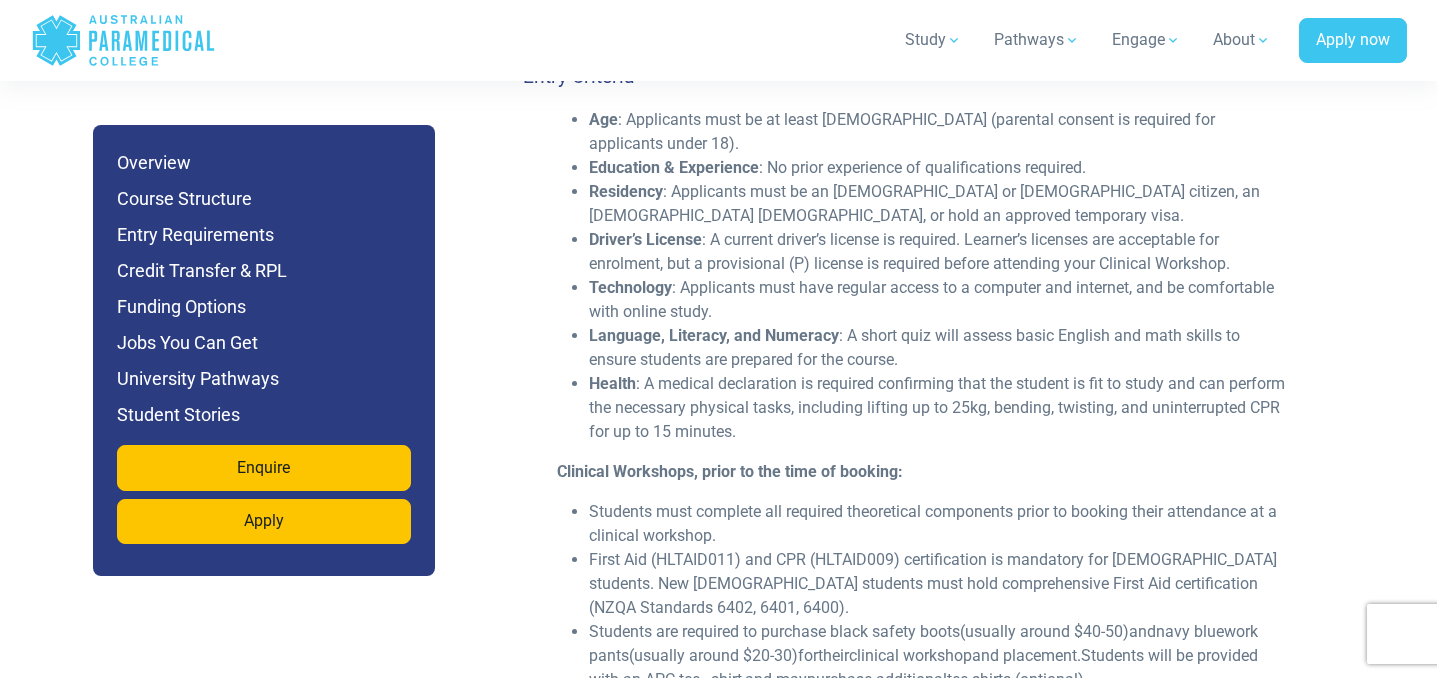 click on "Clinical Workshops, prior to the time of booking:" at bounding box center [922, 472] 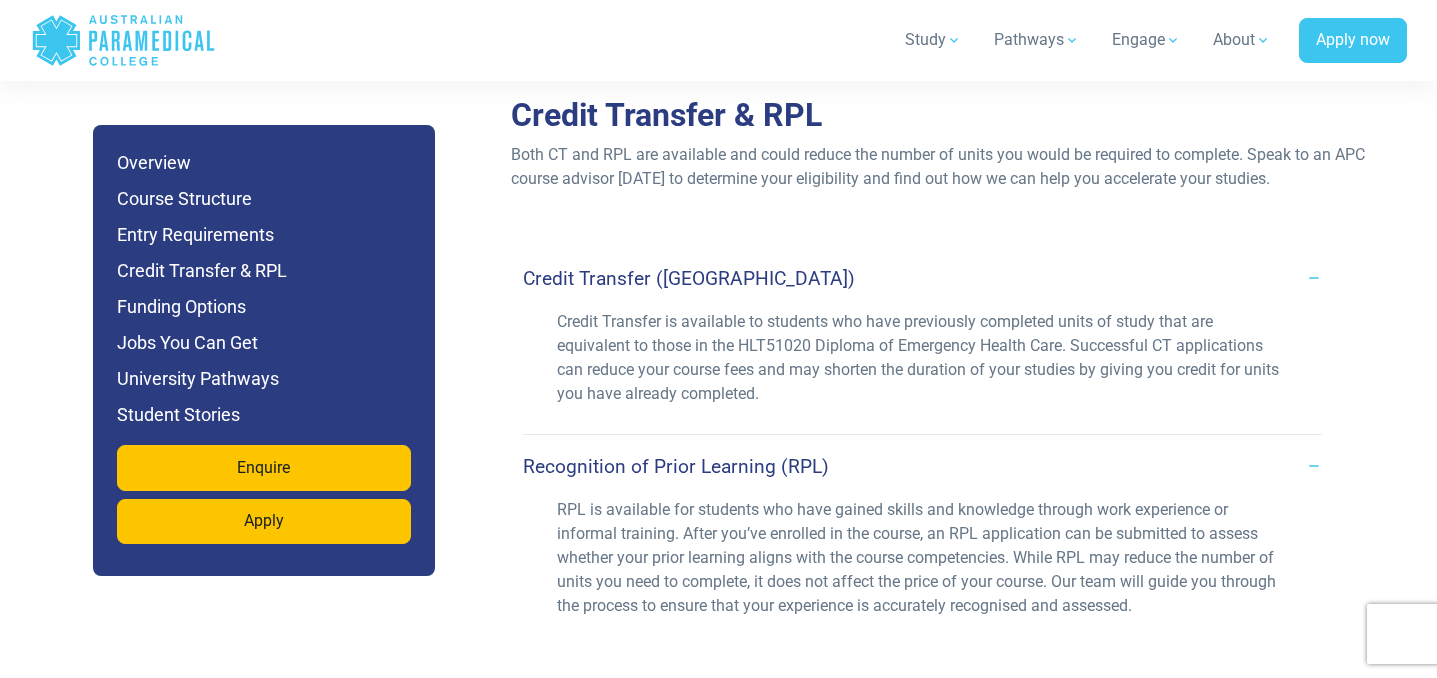 scroll, scrollTop: 6626, scrollLeft: 0, axis: vertical 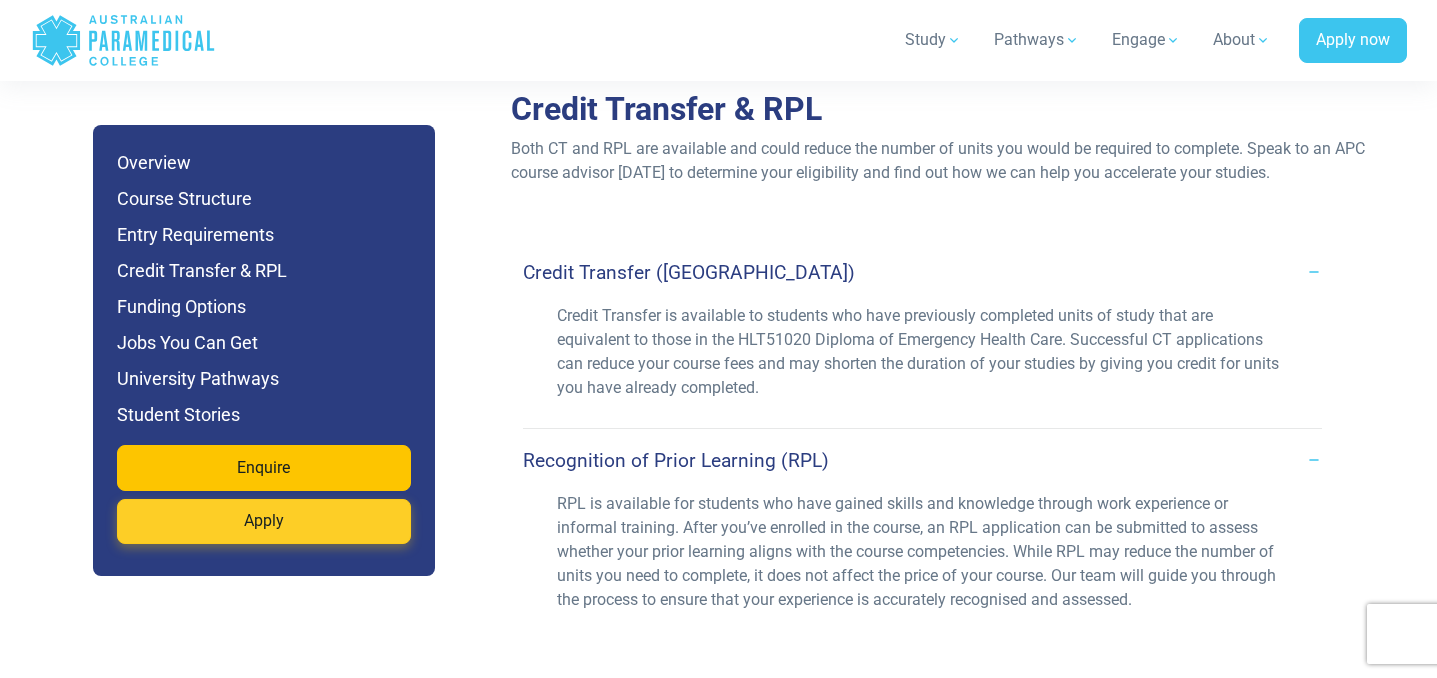 click on "Apply" at bounding box center [264, 522] 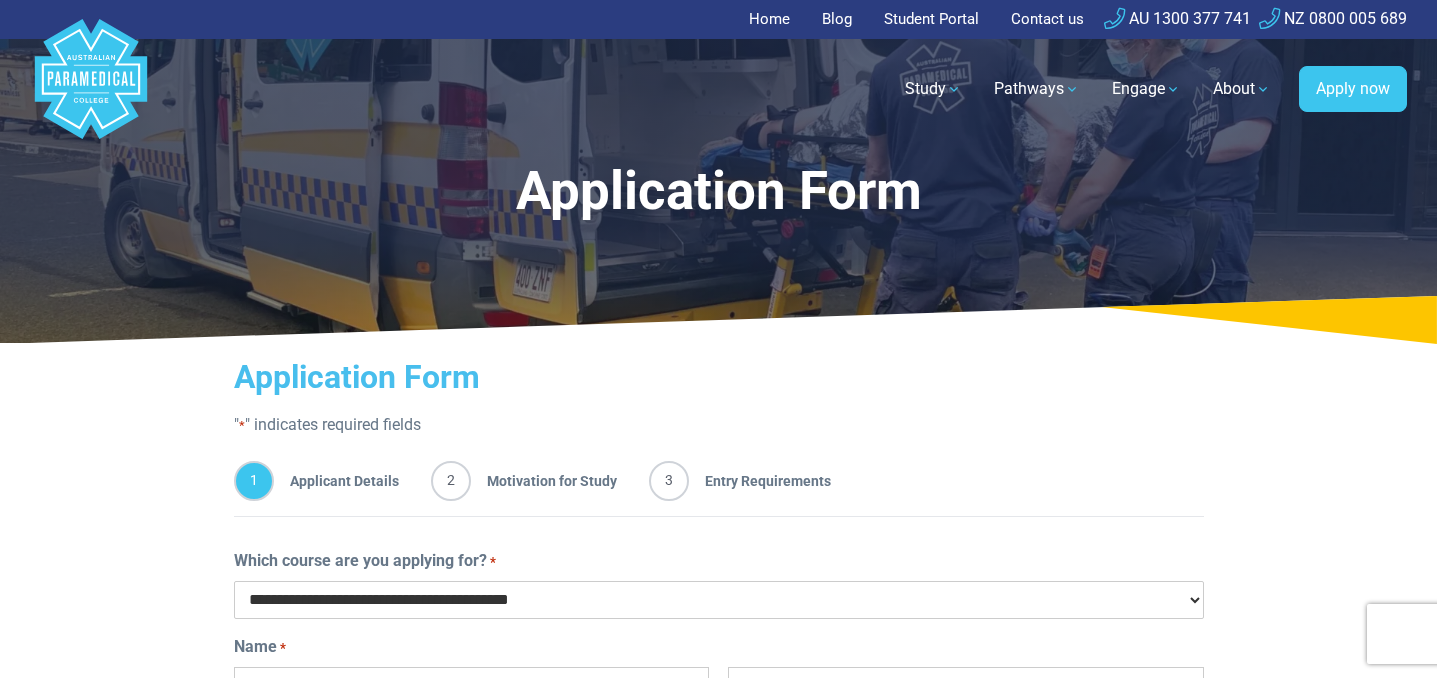scroll, scrollTop: 0, scrollLeft: 0, axis: both 